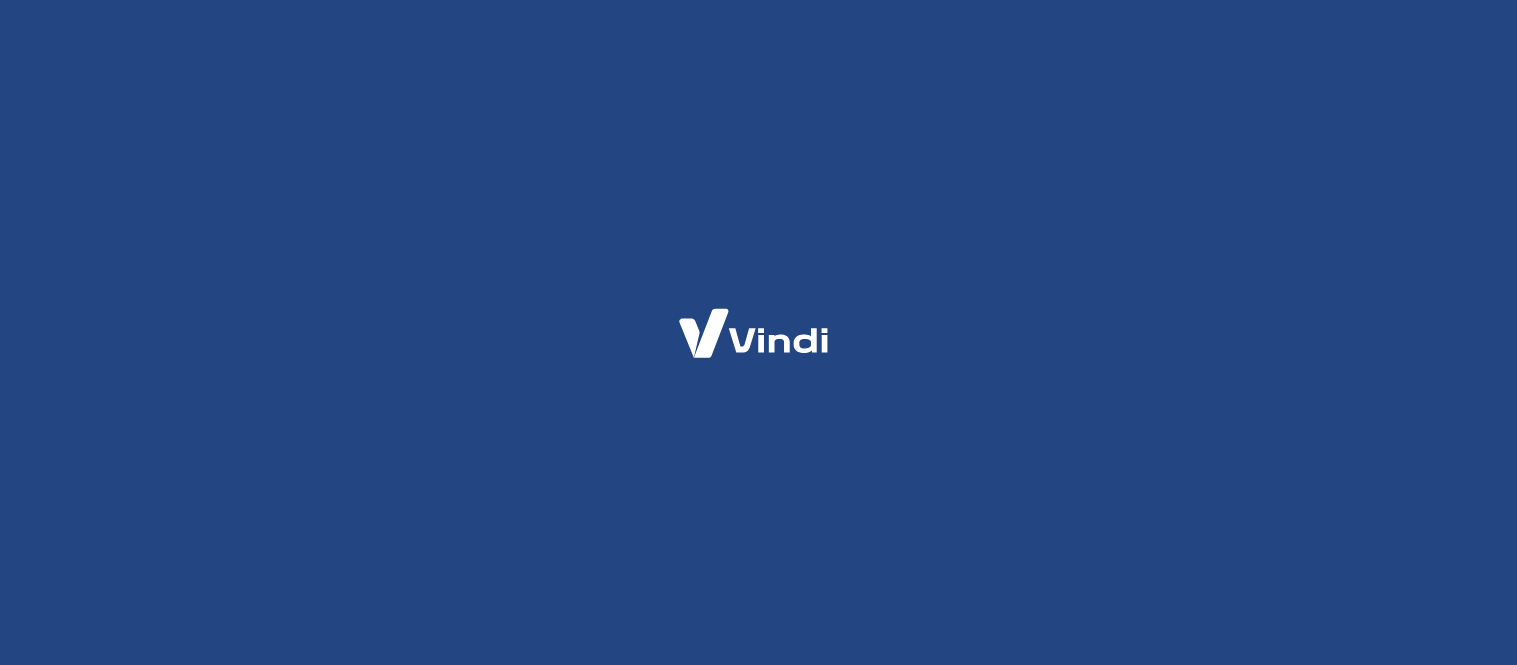 scroll, scrollTop: 0, scrollLeft: 0, axis: both 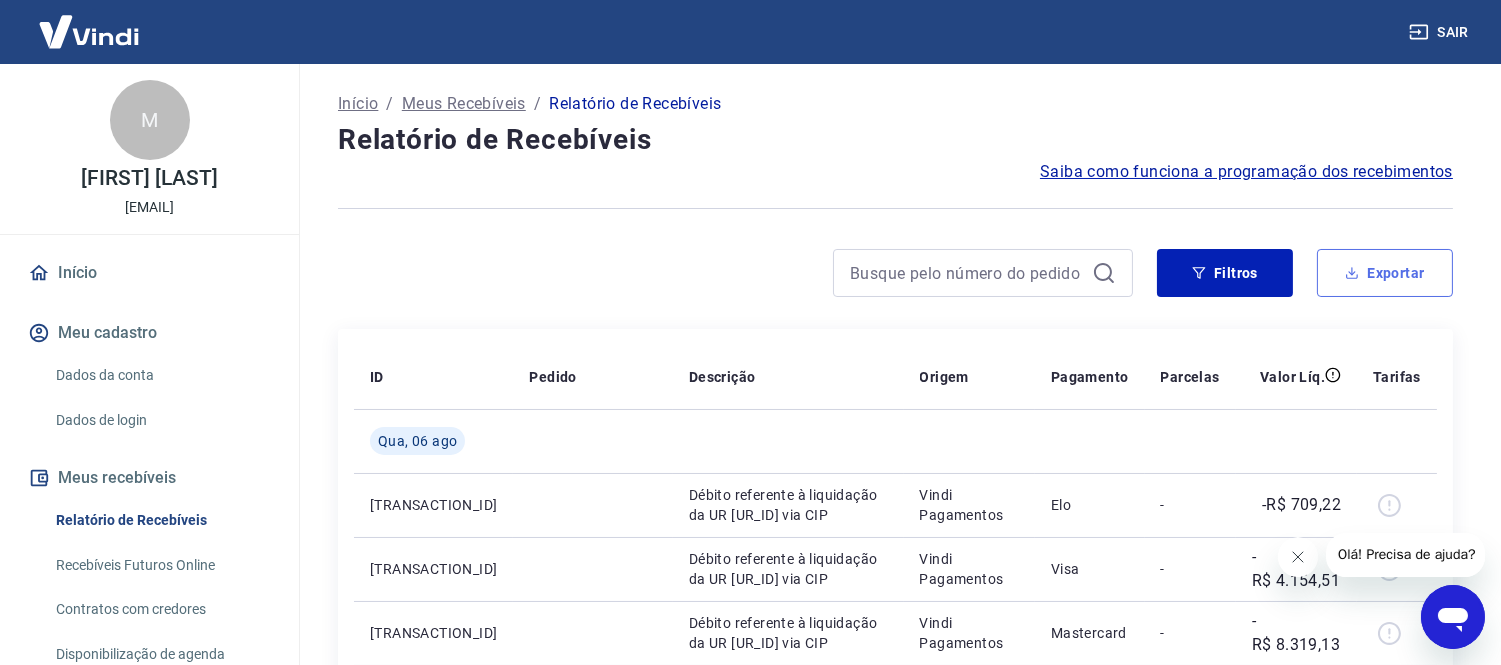 click on "Exportar" at bounding box center [1385, 273] 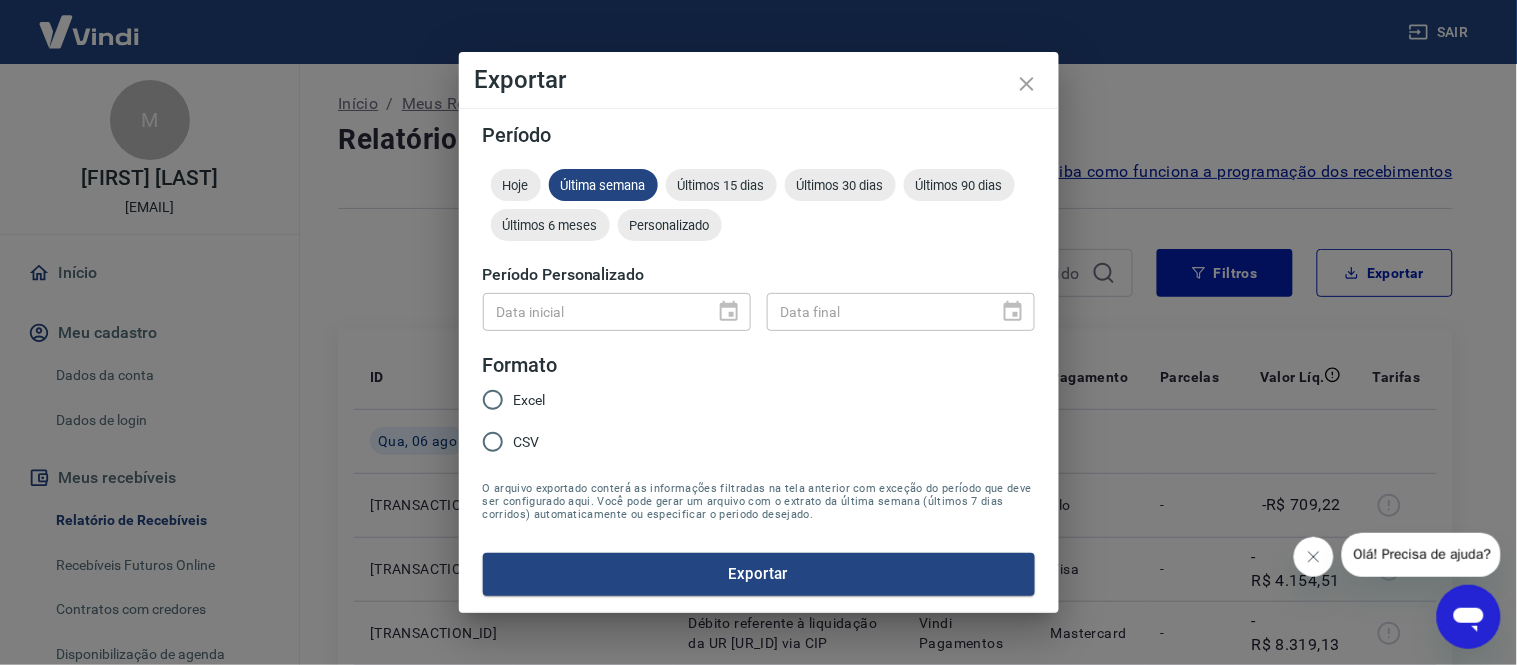 click on "Data inicial" at bounding box center [617, 311] 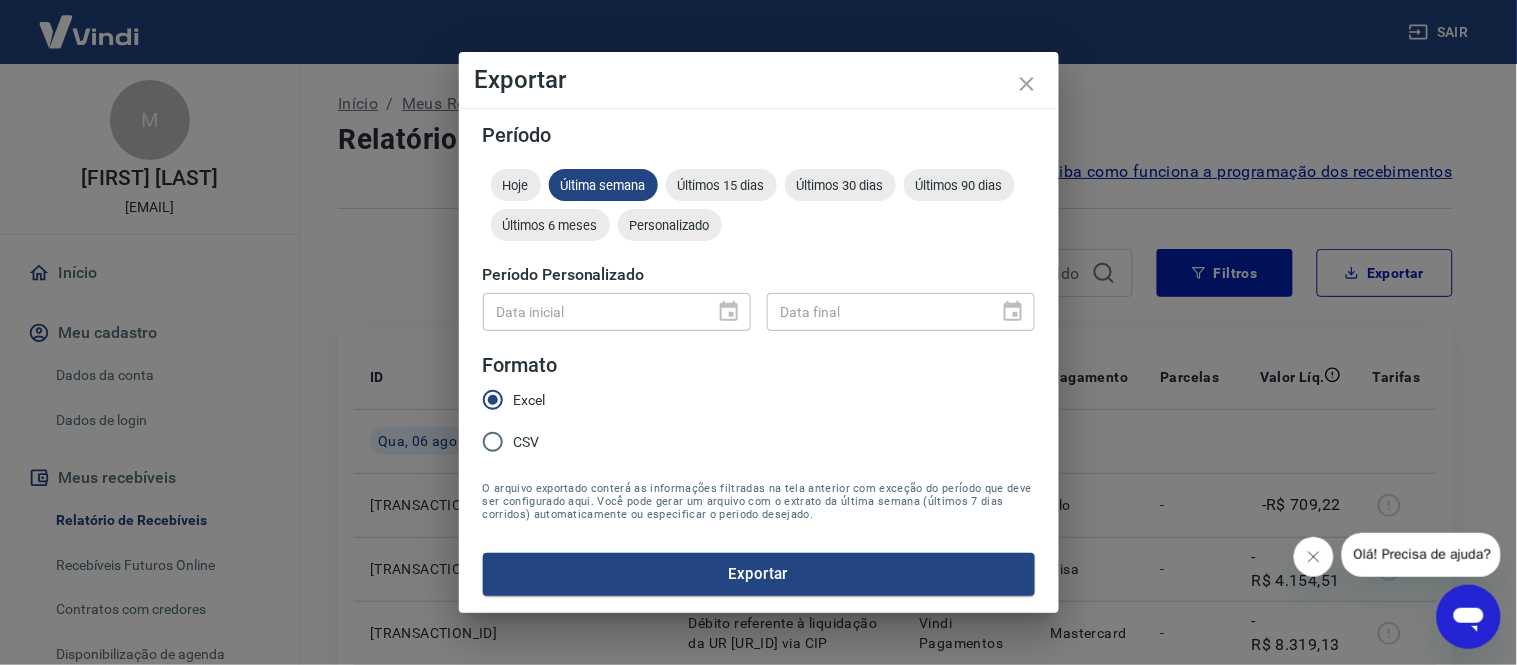 click on "Período   Hoje Última semana Últimos 15 dias Últimos 30 dias Últimos 90 dias Últimos 6 meses Personalizado Período Personalizado Data inicial Data inicial Data final Data final Formato Excel CSV O arquivo exportado conterá as informações filtradas na tela anterior com exceção do período que deve ser configurado aqui. Você pode gerar um arquivo com o extrato da última semana (últimos 7 dias corridos) automaticamente ou especificar o periodo desejado. Exportar" at bounding box center [759, 360] 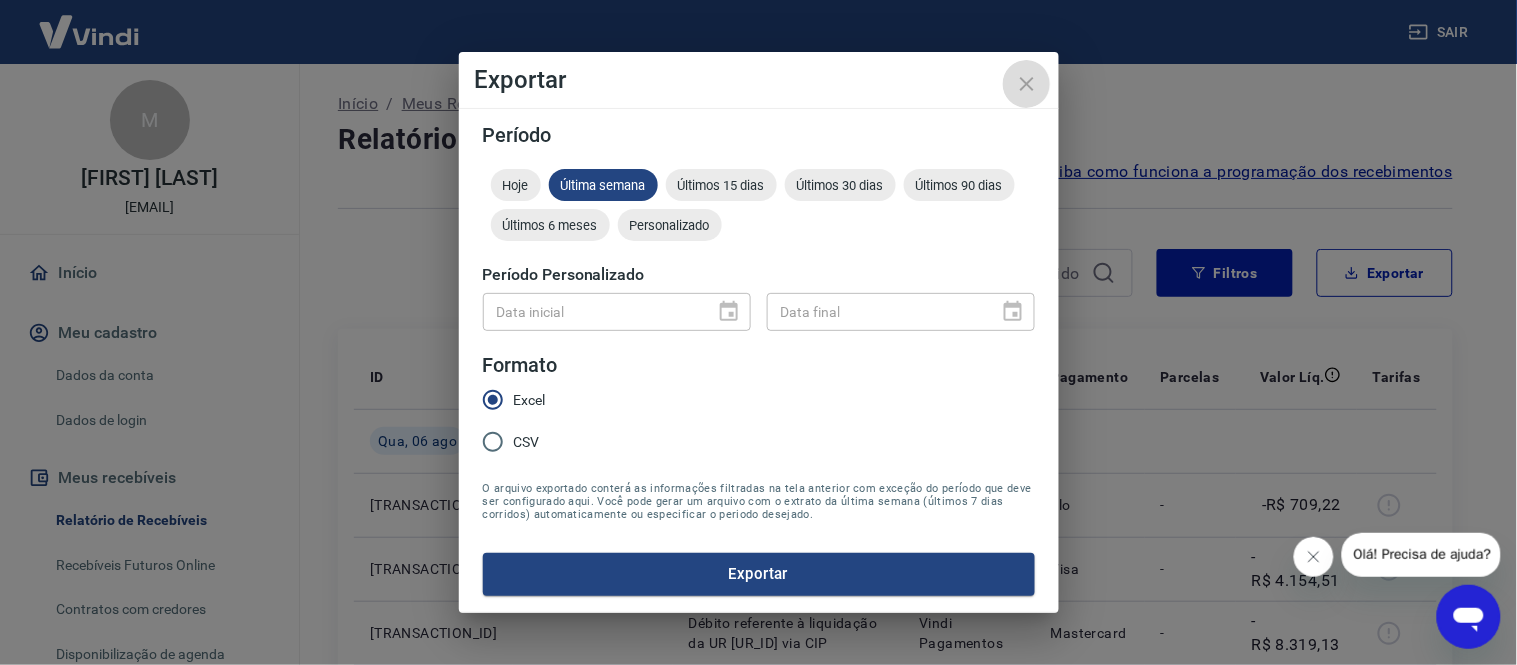 click at bounding box center [1027, 84] 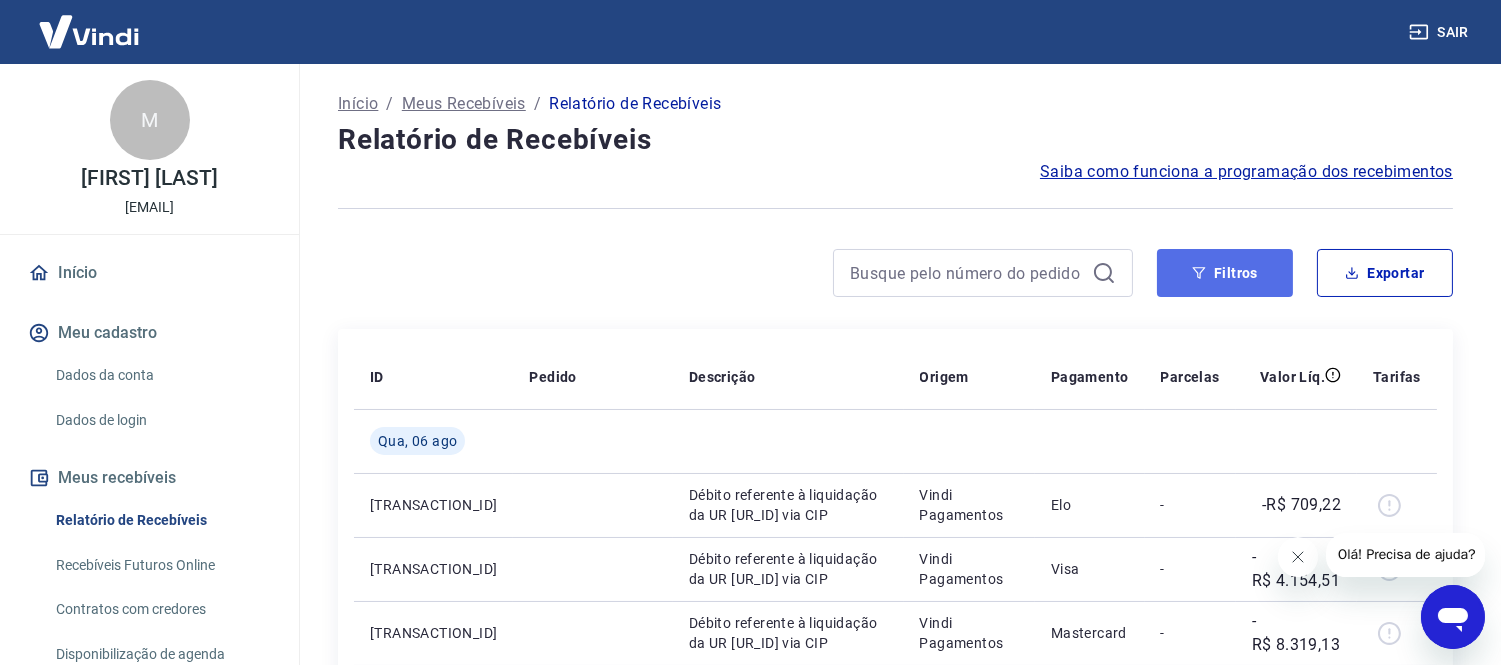 click on "Filtros" at bounding box center [1225, 273] 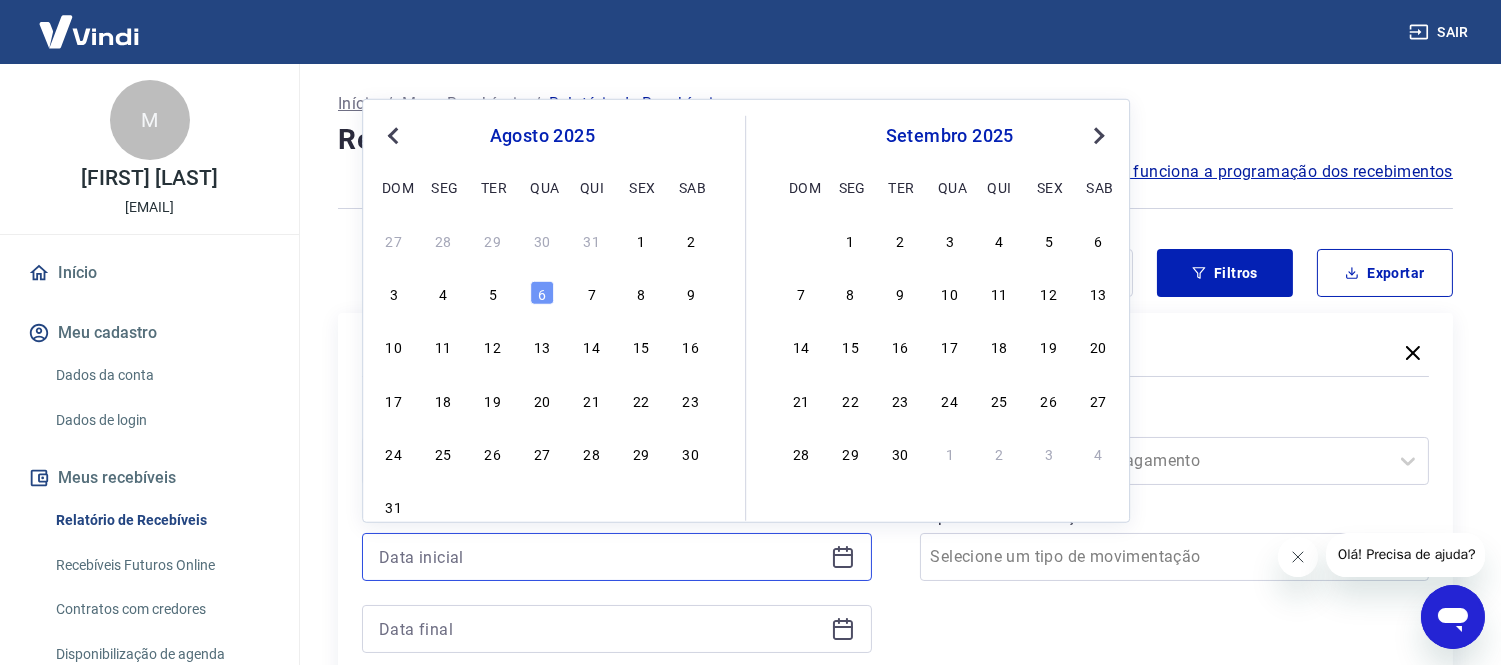 click at bounding box center (601, 557) 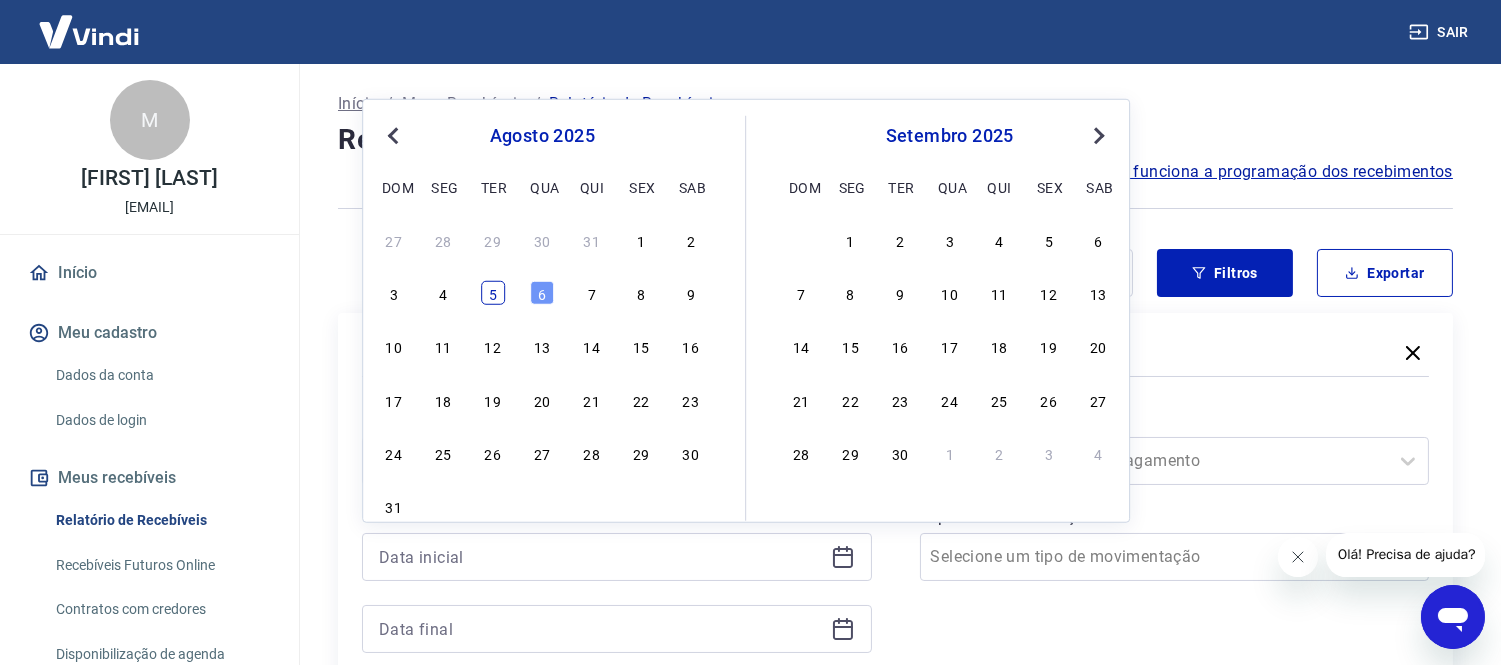 click on "5" at bounding box center [493, 293] 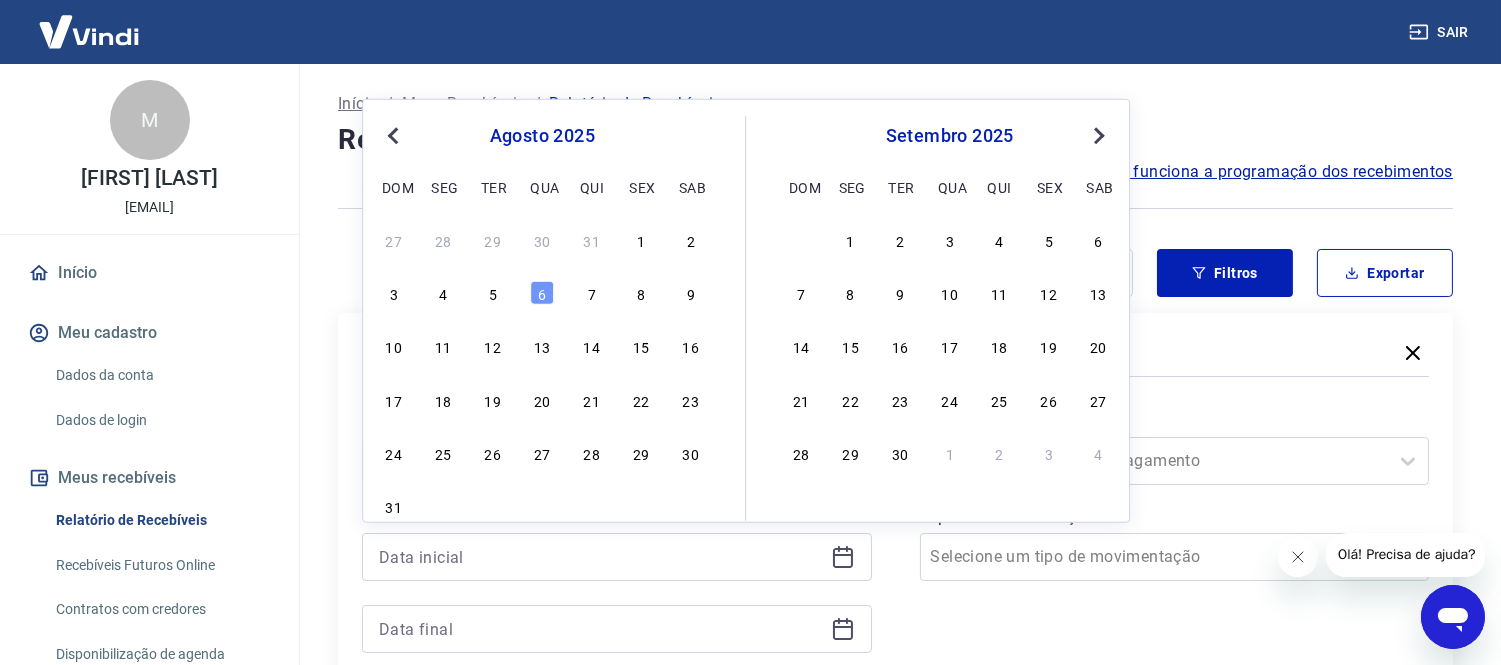 type on "05/08/2025" 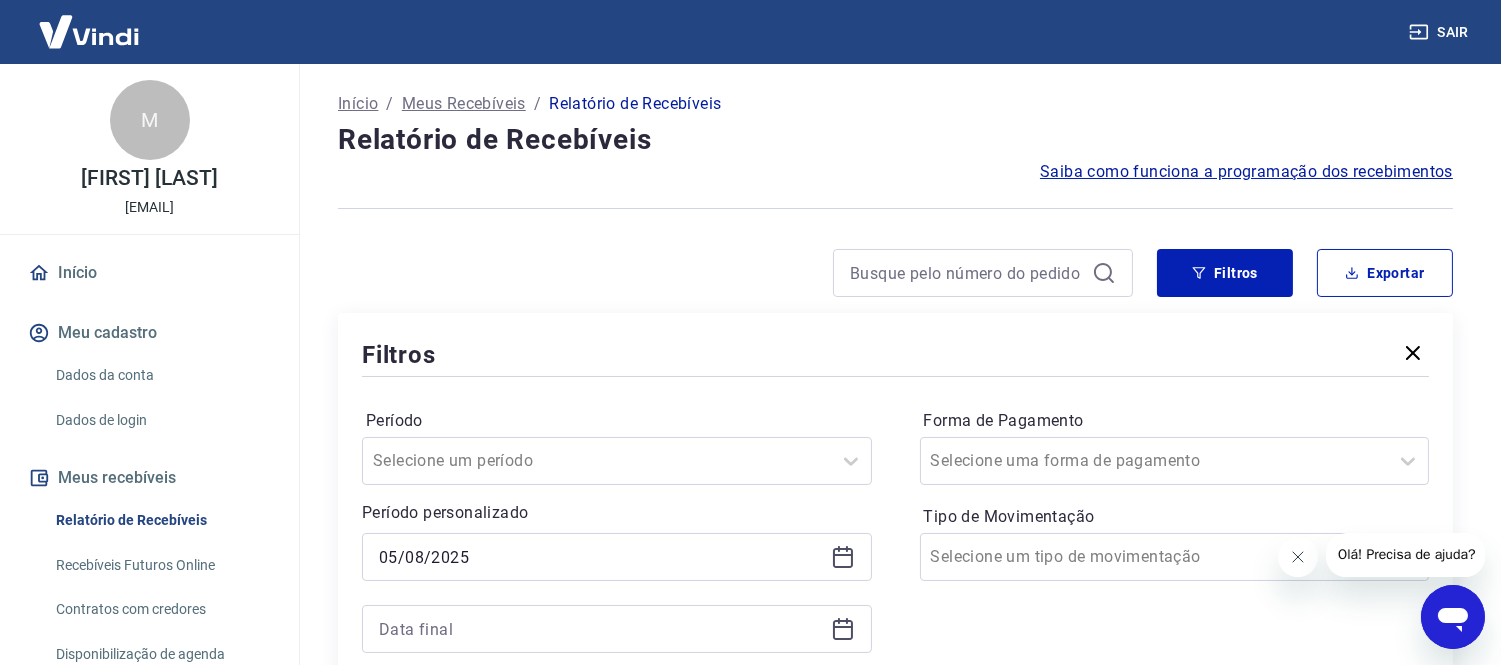 click on "Filtros Exportar Filtros Período Selecione um período Período personalizado Selected date: terça-feira, 5 de agosto de 2025 05/08/2025 Forma de Pagamento Selecione uma forma de pagamento Tipo de Movimentação Selecione um tipo de movimentação Aplicar filtros" at bounding box center (895, 503) 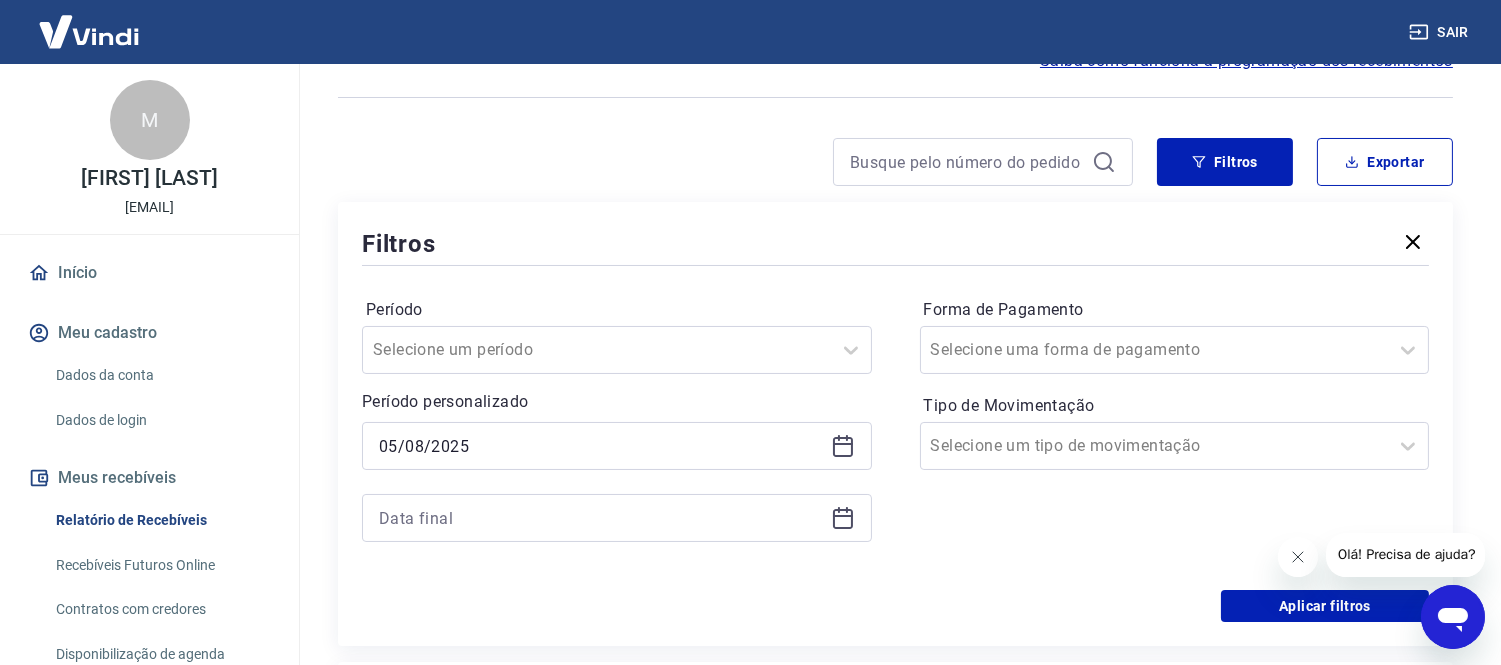 click at bounding box center (617, 518) 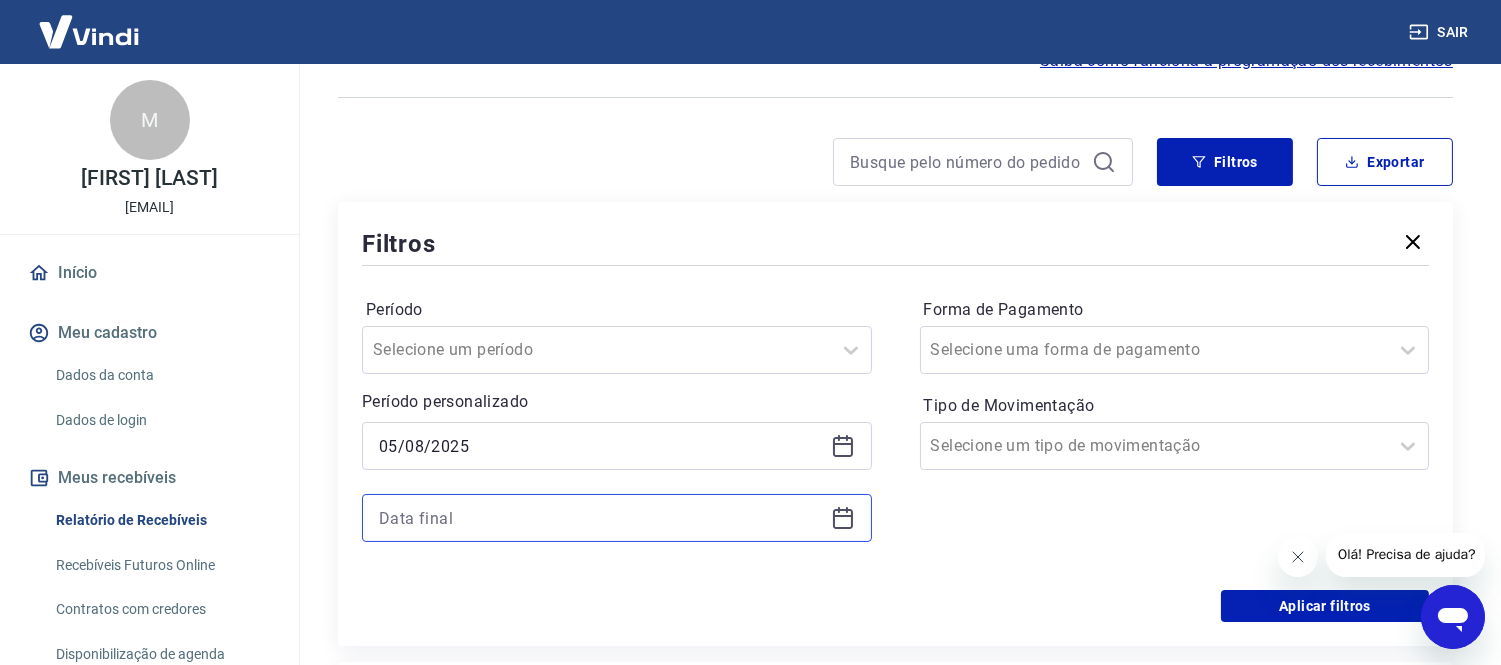 click at bounding box center [601, 518] 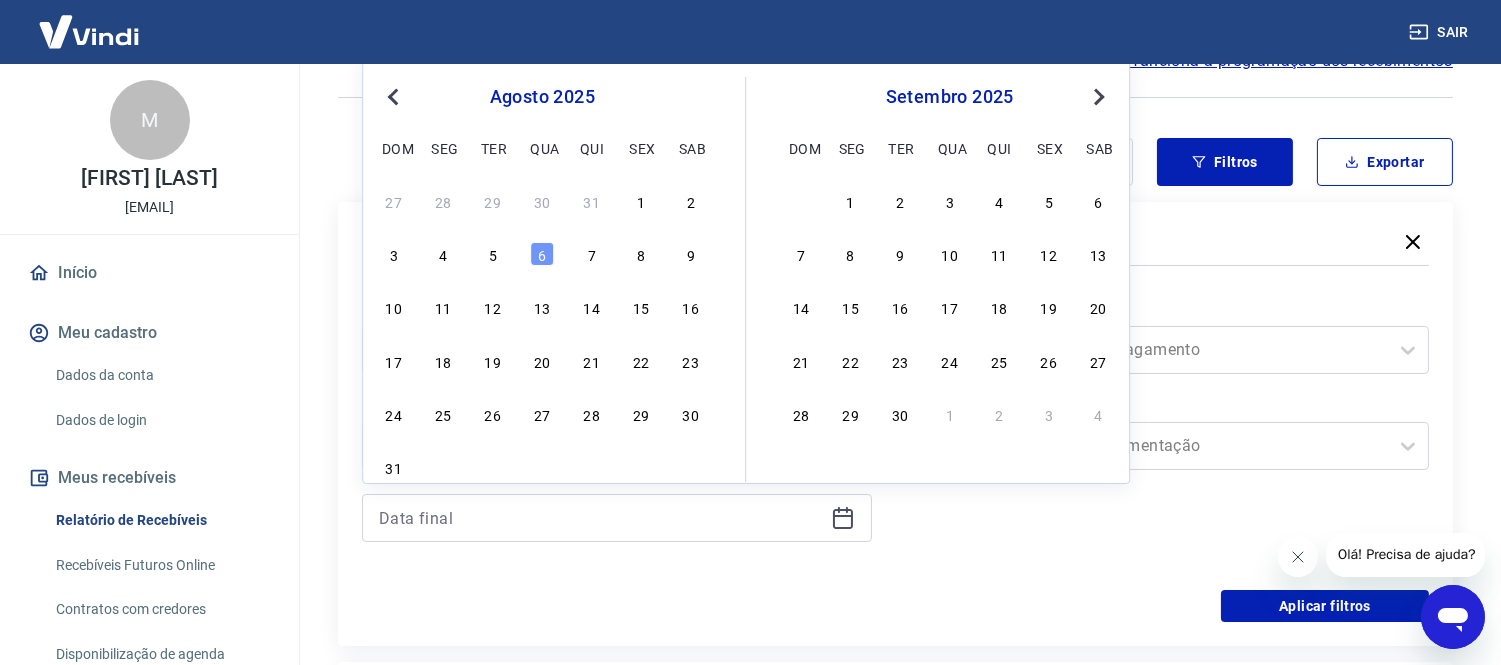 click on "5" at bounding box center (493, 254) 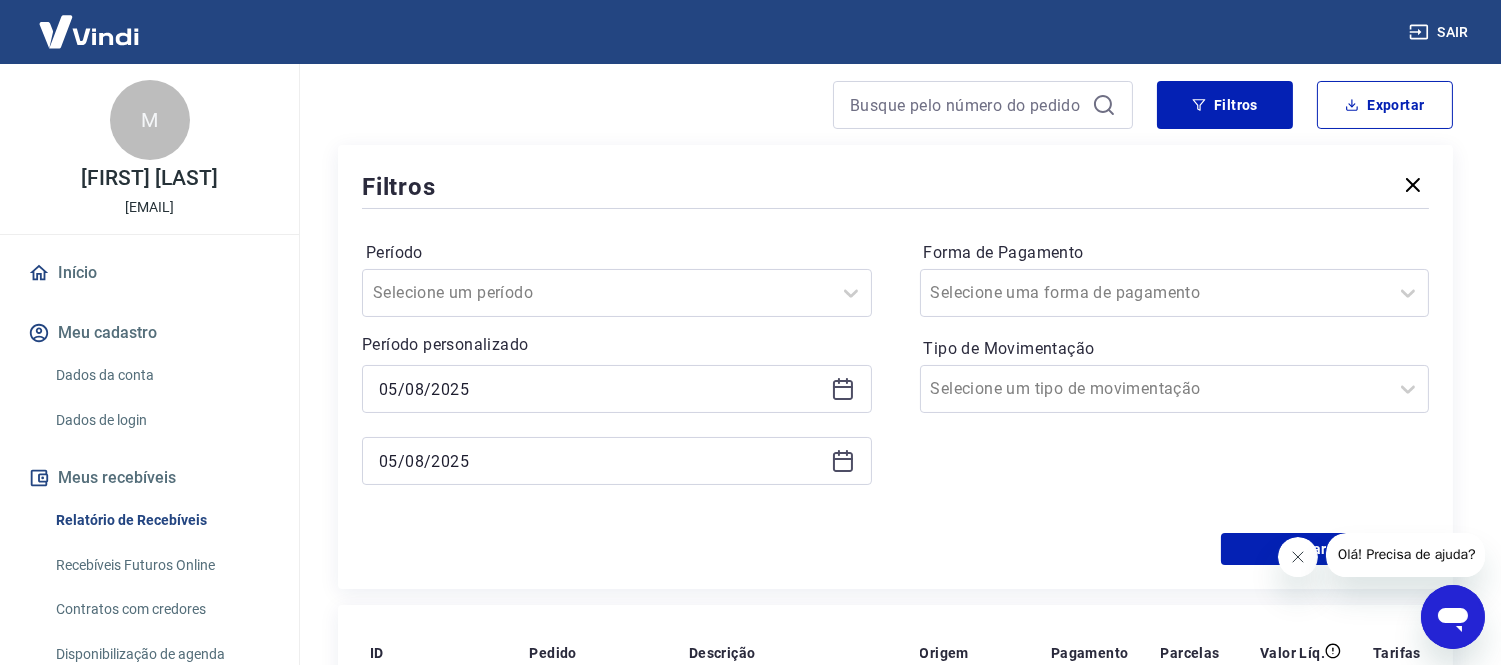 scroll, scrollTop: 222, scrollLeft: 0, axis: vertical 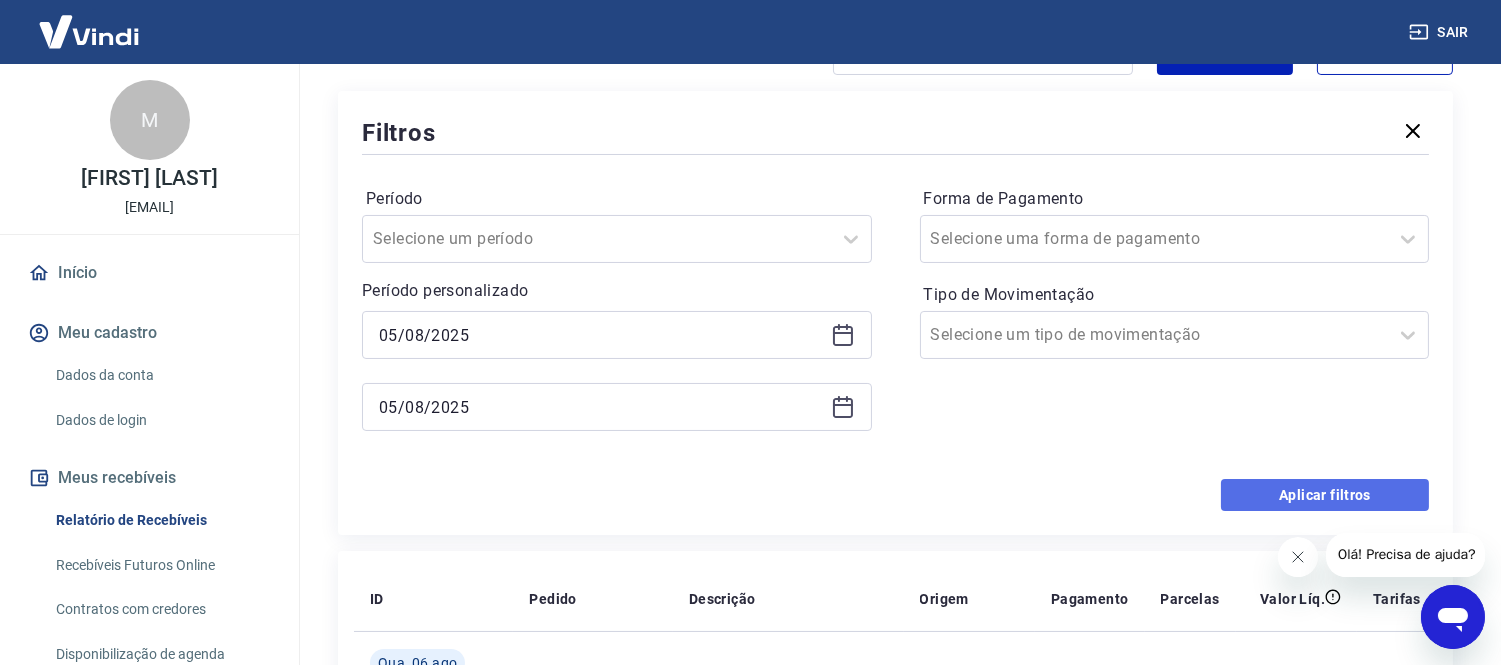 click on "Aplicar filtros" at bounding box center (1325, 495) 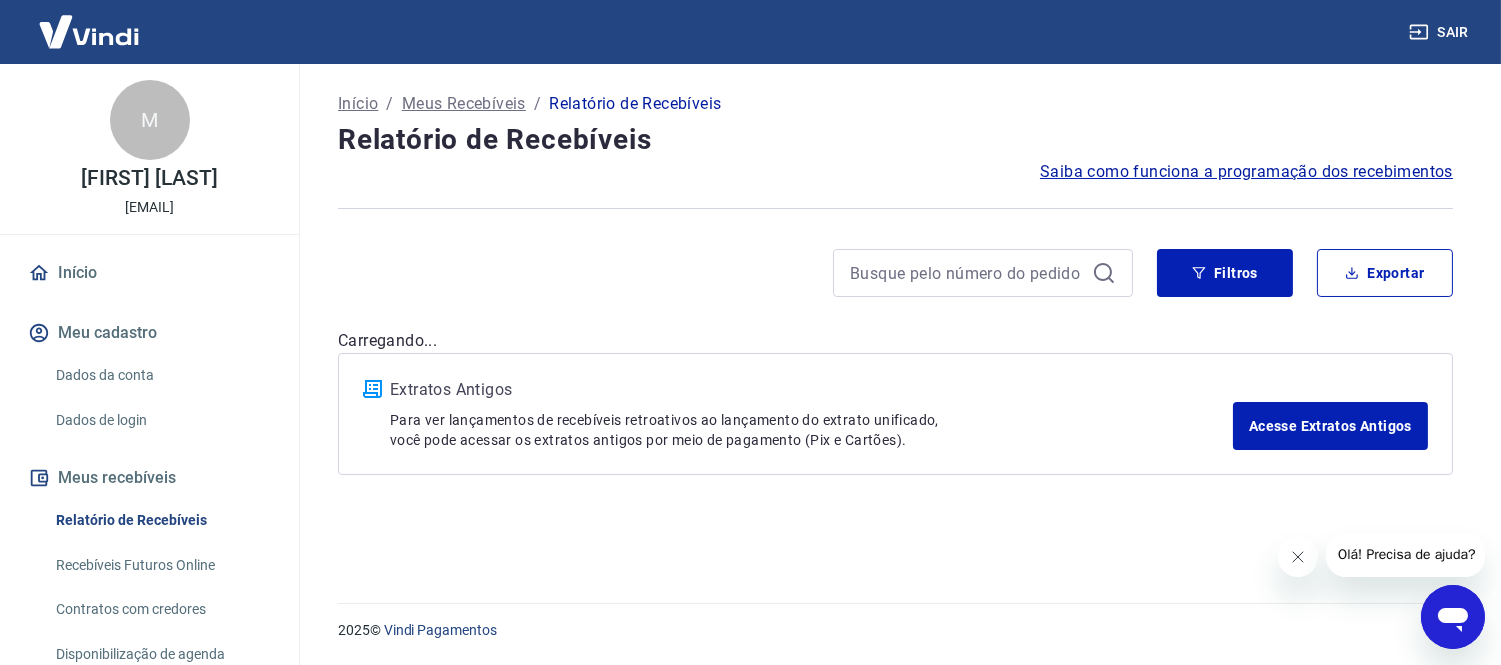 scroll, scrollTop: 0, scrollLeft: 0, axis: both 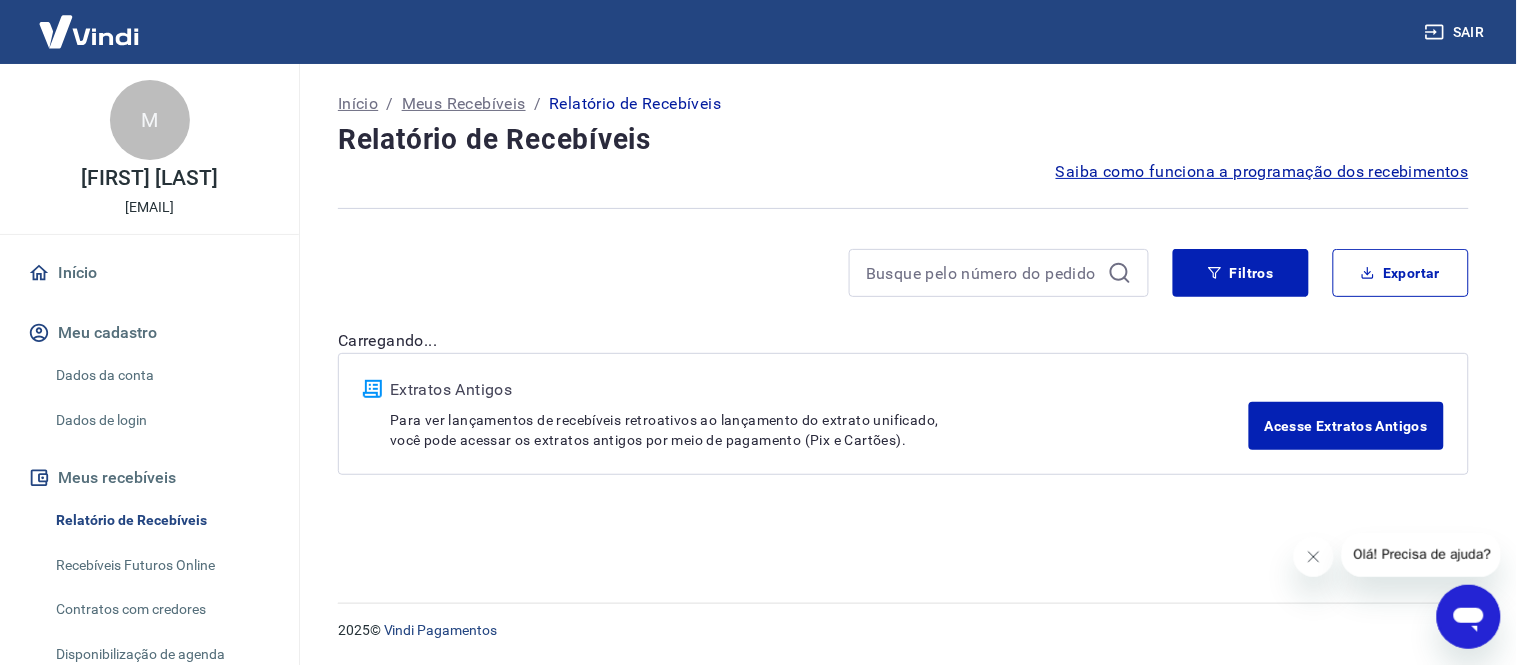 click 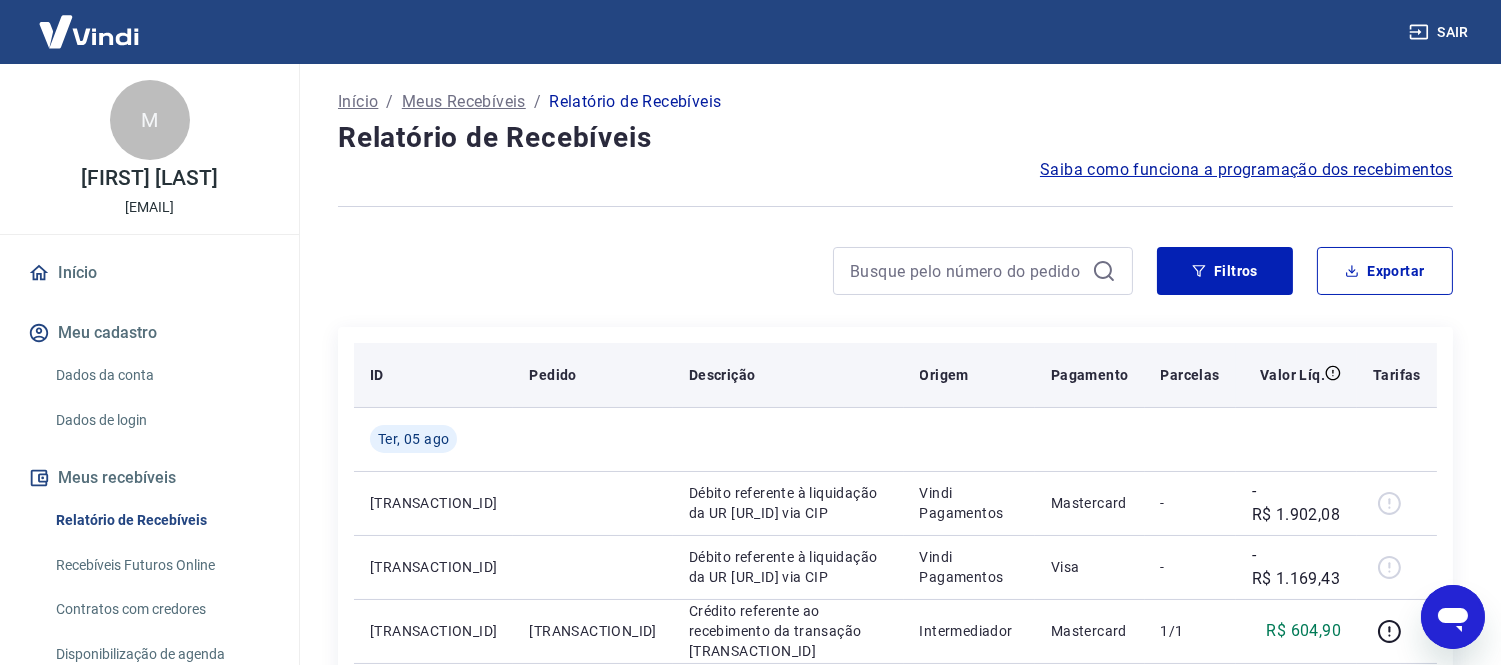 scroll, scrollTop: 0, scrollLeft: 0, axis: both 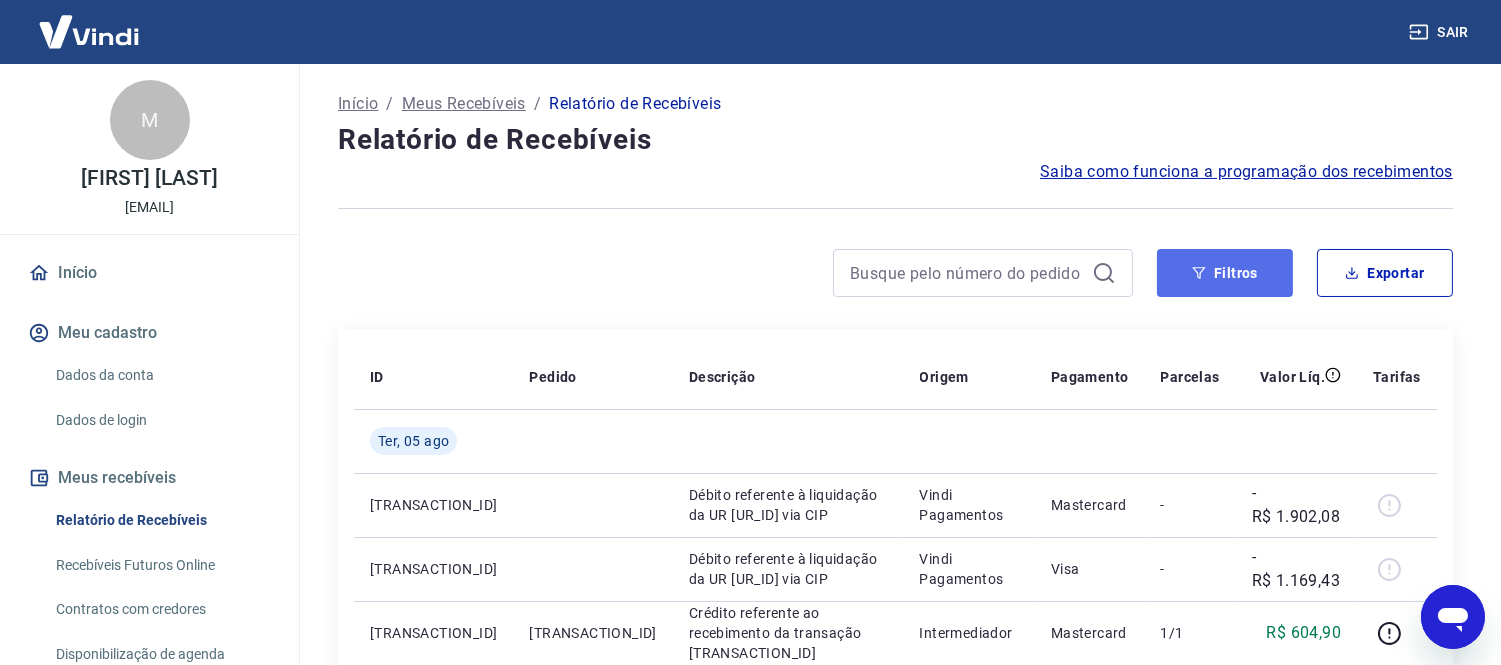 click on "Filtros" at bounding box center (1225, 273) 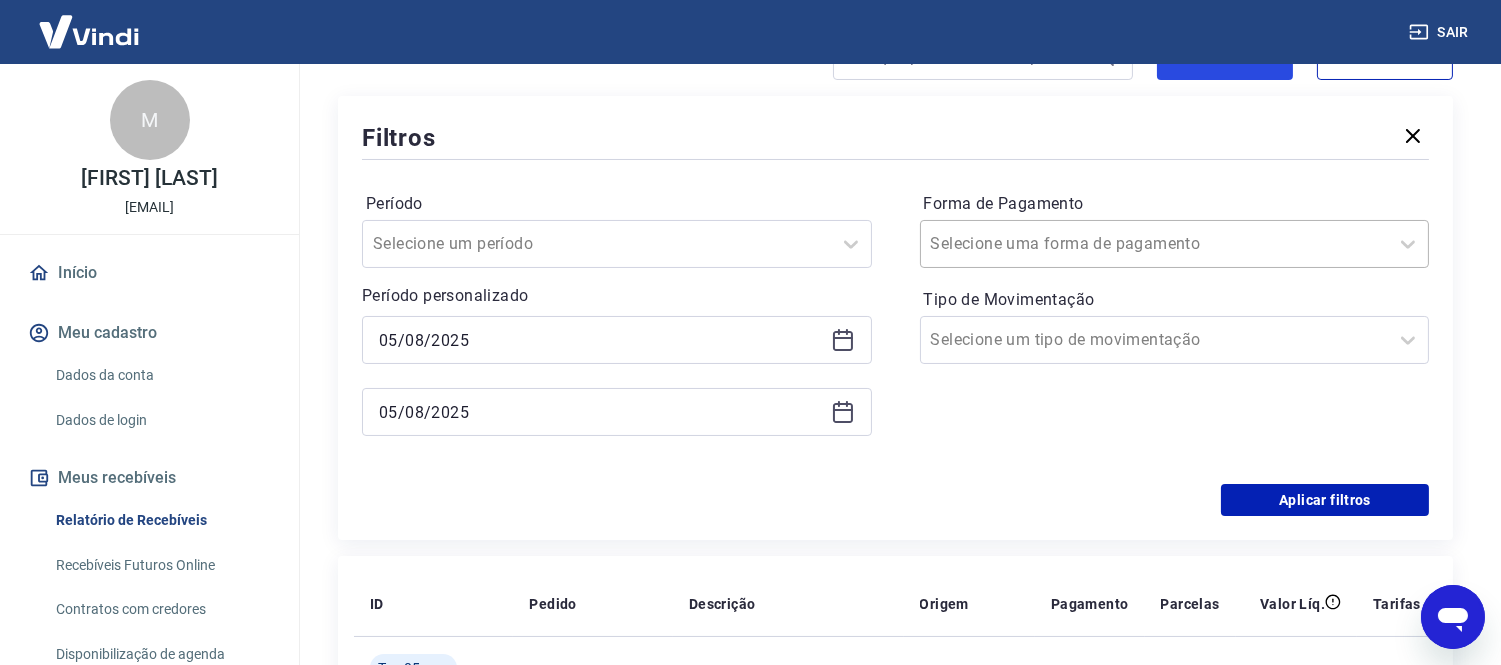 scroll, scrollTop: 222, scrollLeft: 0, axis: vertical 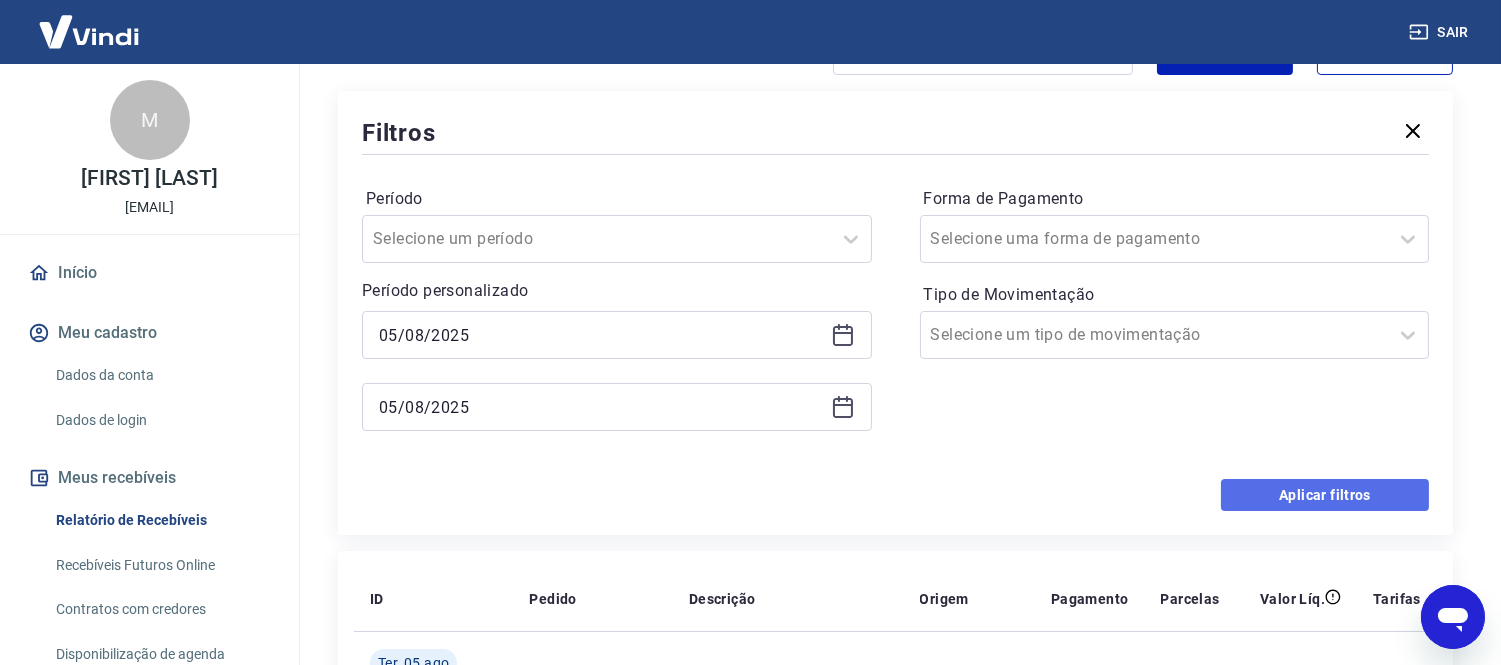 click on "Aplicar filtros" at bounding box center [1325, 495] 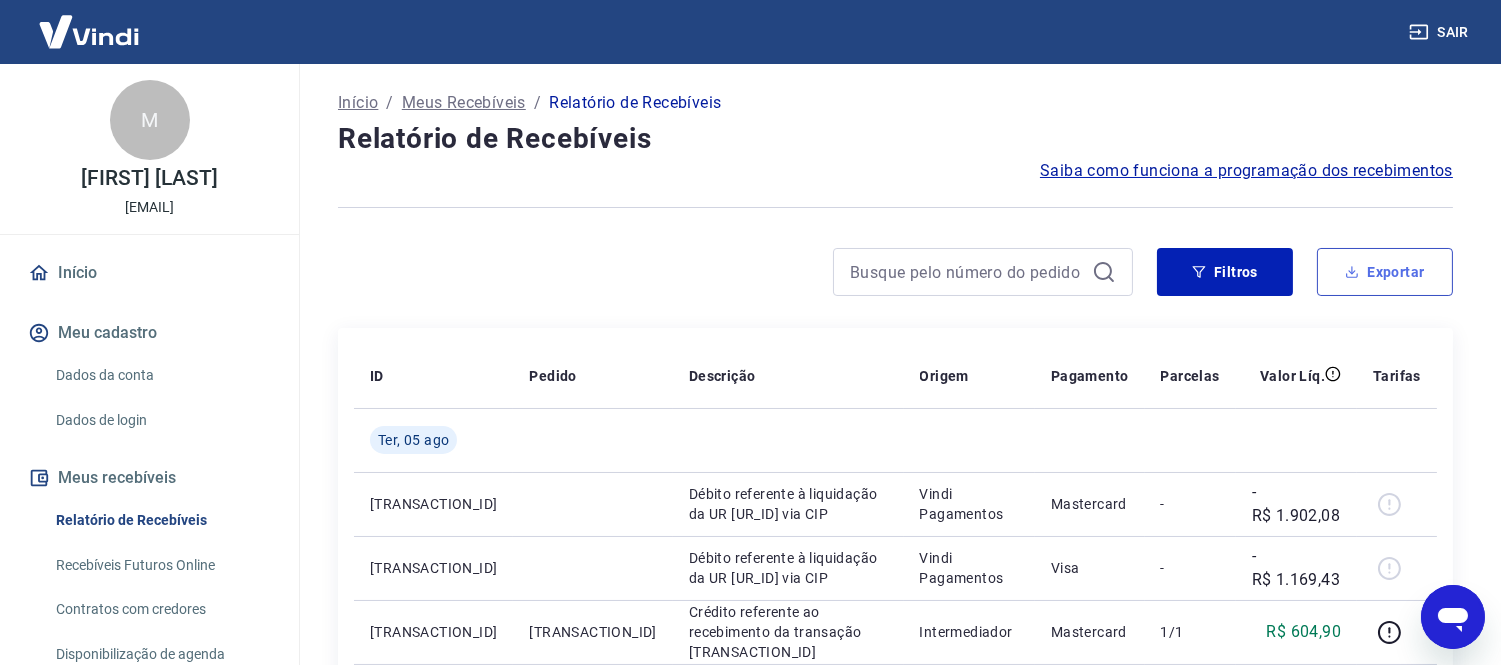 scroll, scrollTop: 0, scrollLeft: 0, axis: both 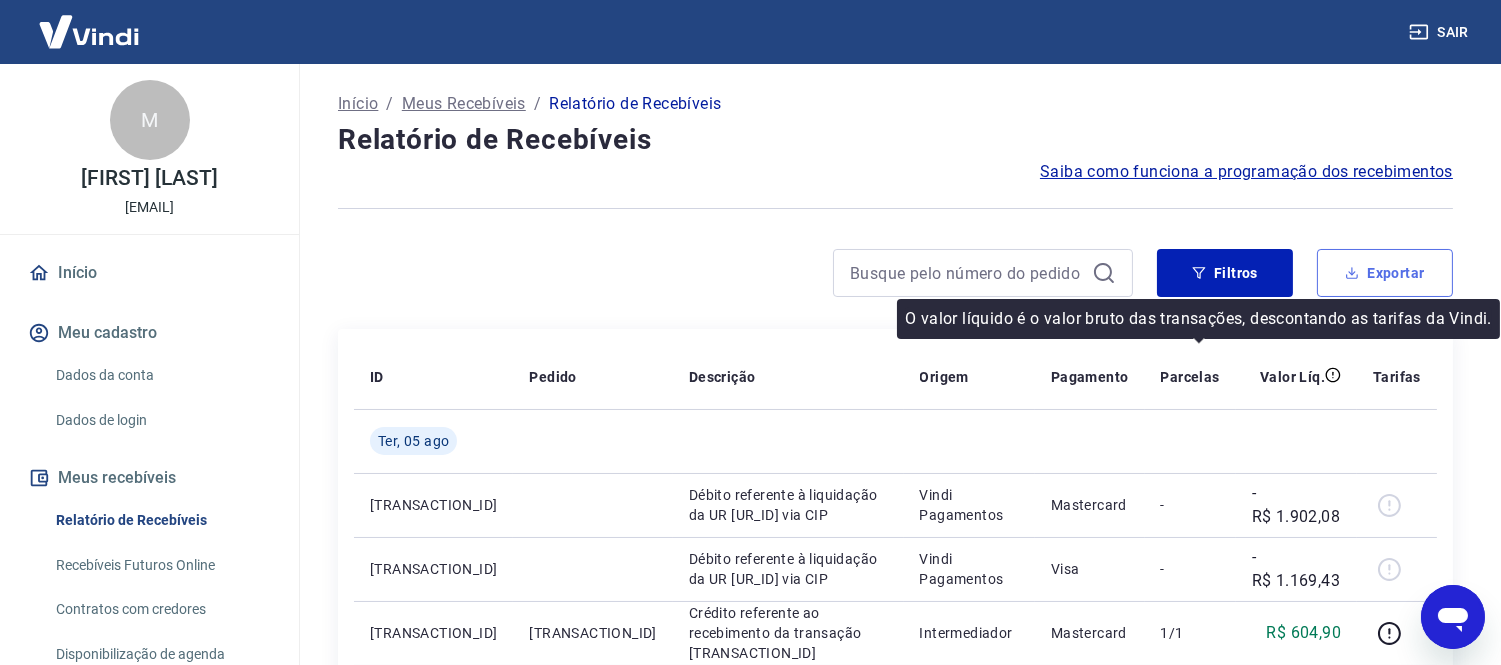 click on "Exportar" at bounding box center [1385, 273] 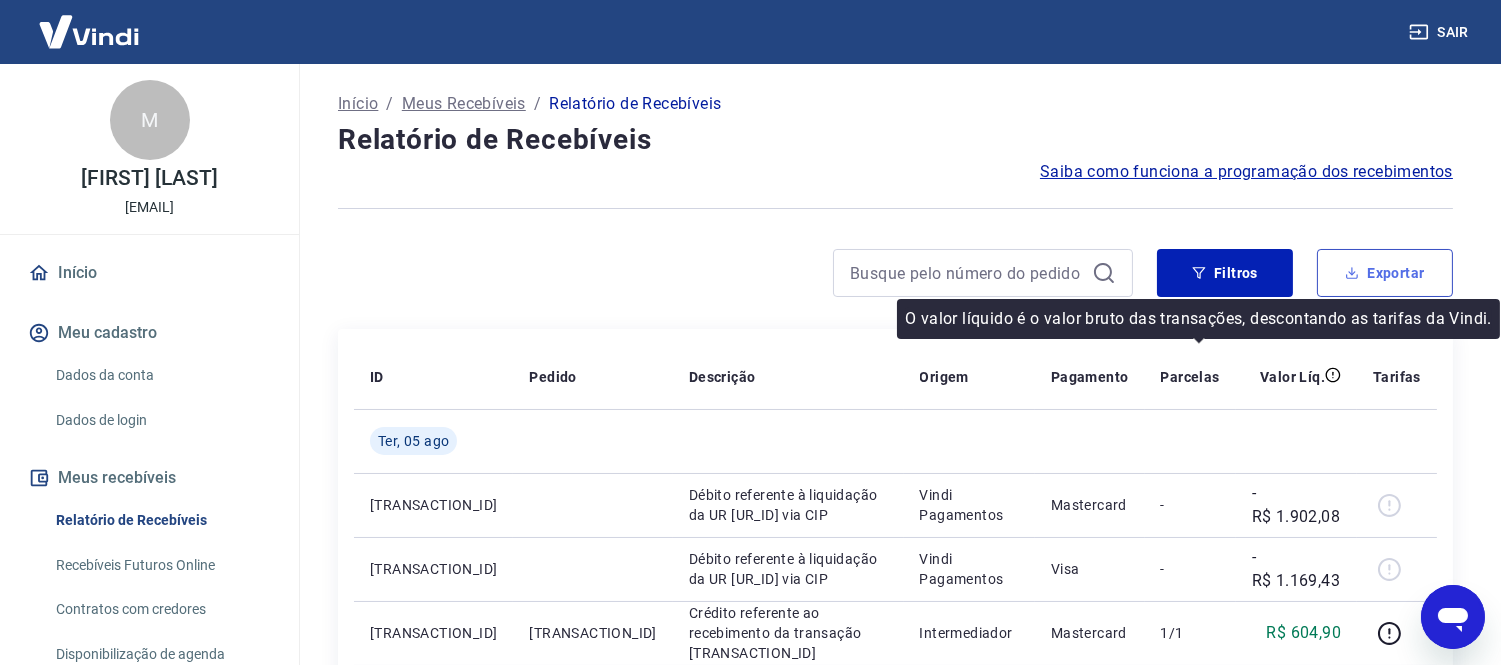 type on "05/08/2025" 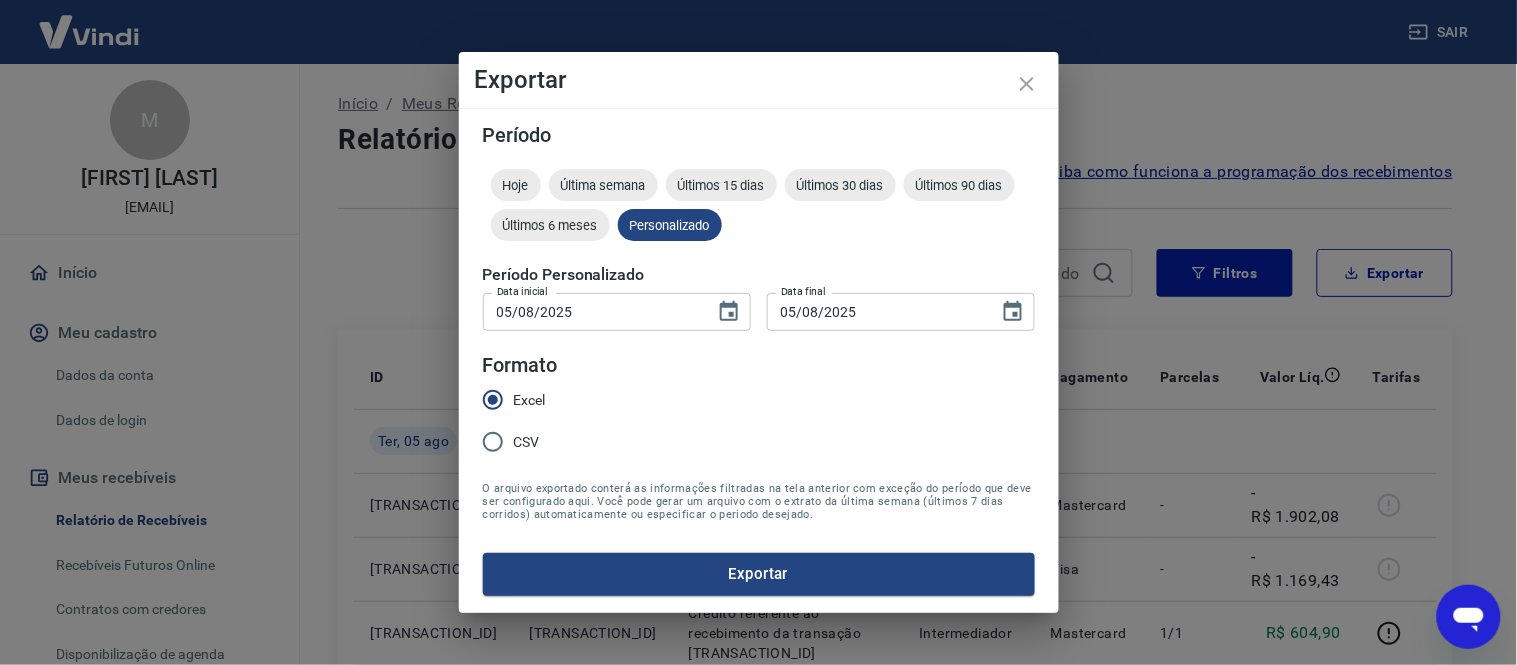 click on "05/08/2025 Data inicial" at bounding box center (617, 311) 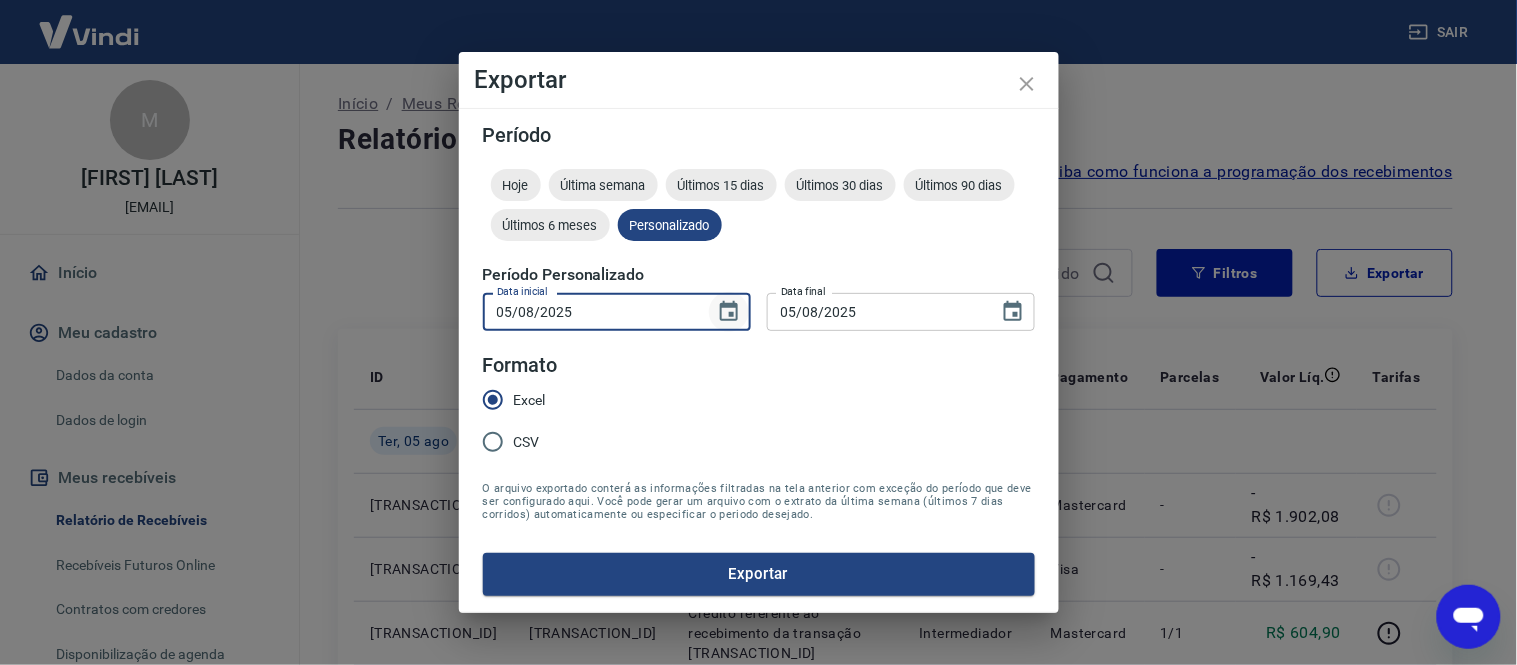 click 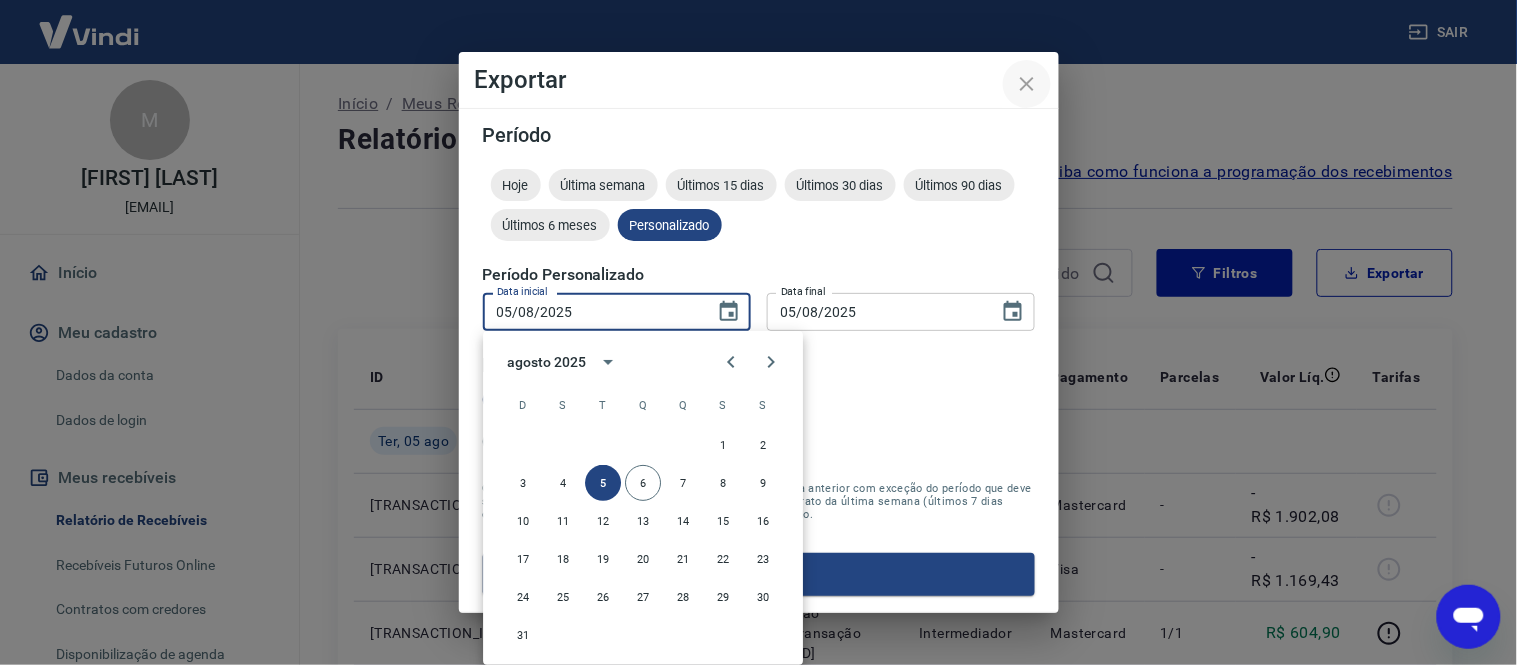 click at bounding box center [1027, 84] 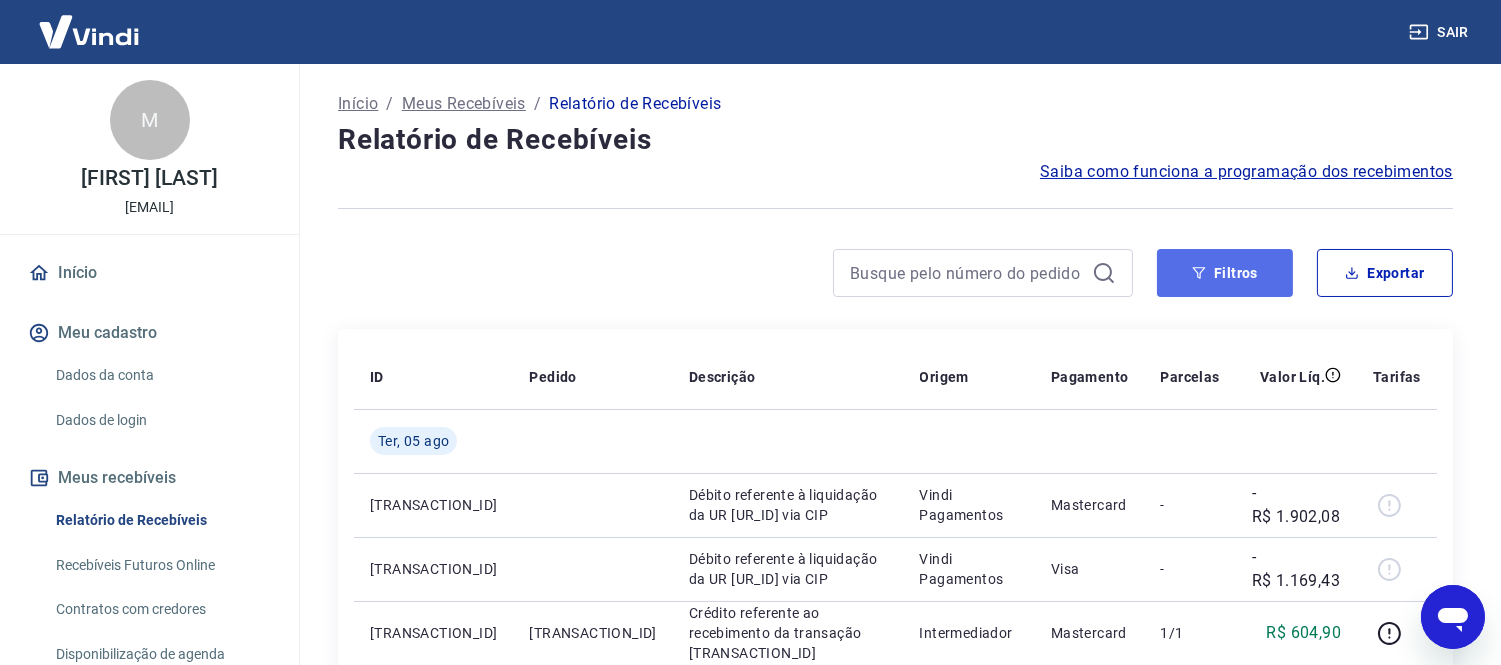 click on "Filtros" at bounding box center [1225, 273] 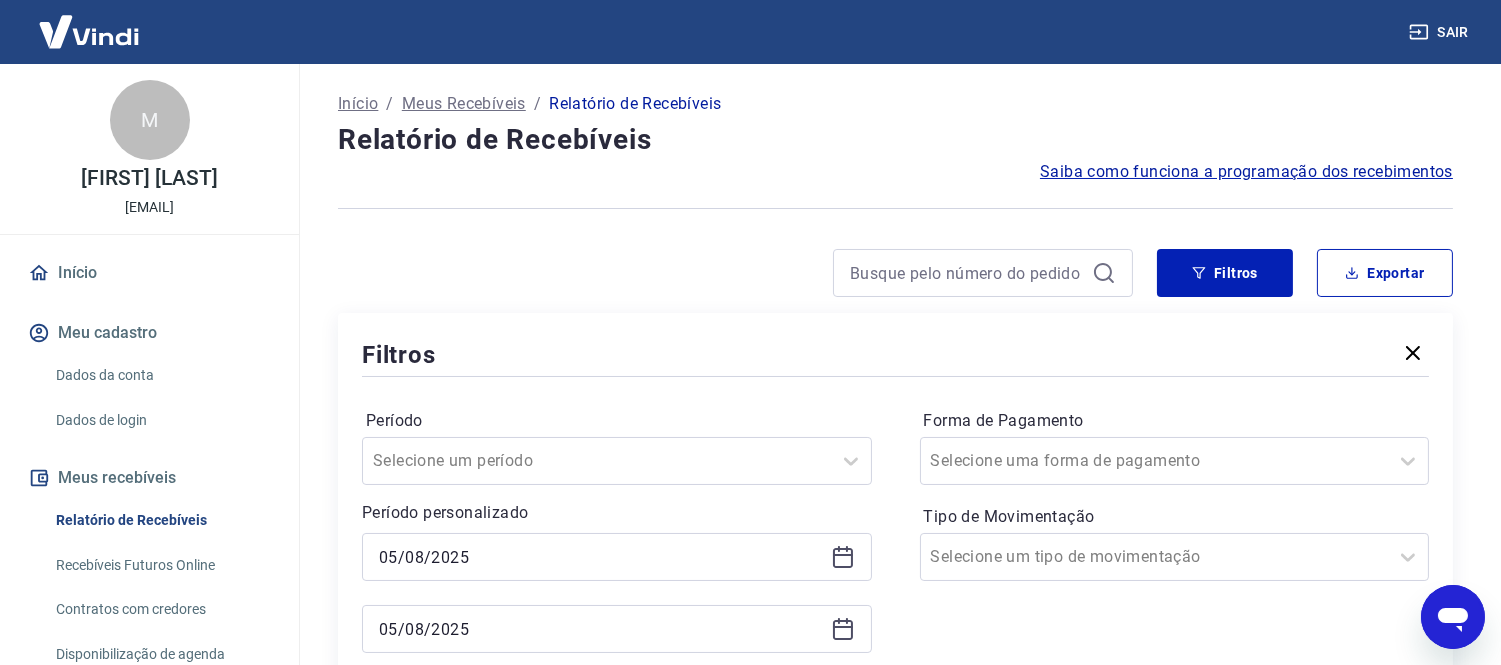 click on "05/08/2025" at bounding box center [617, 557] 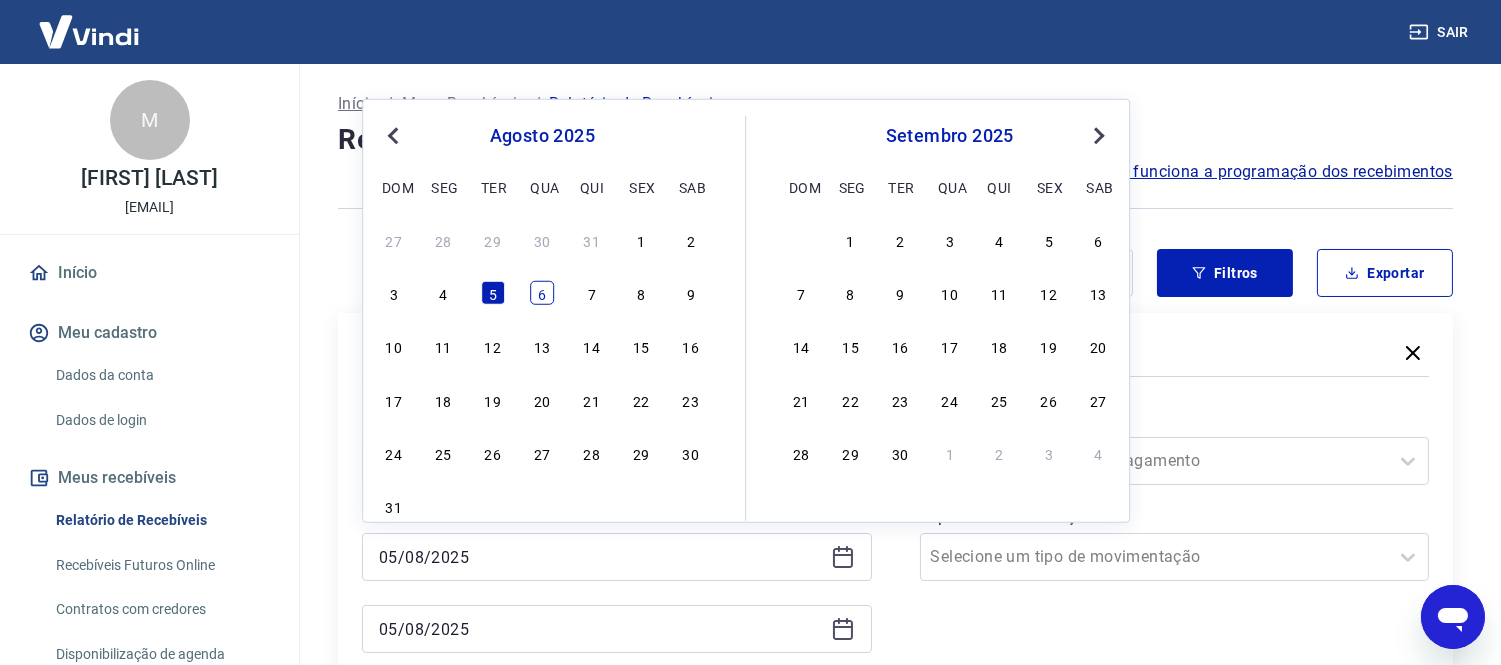 click on "6" at bounding box center (542, 293) 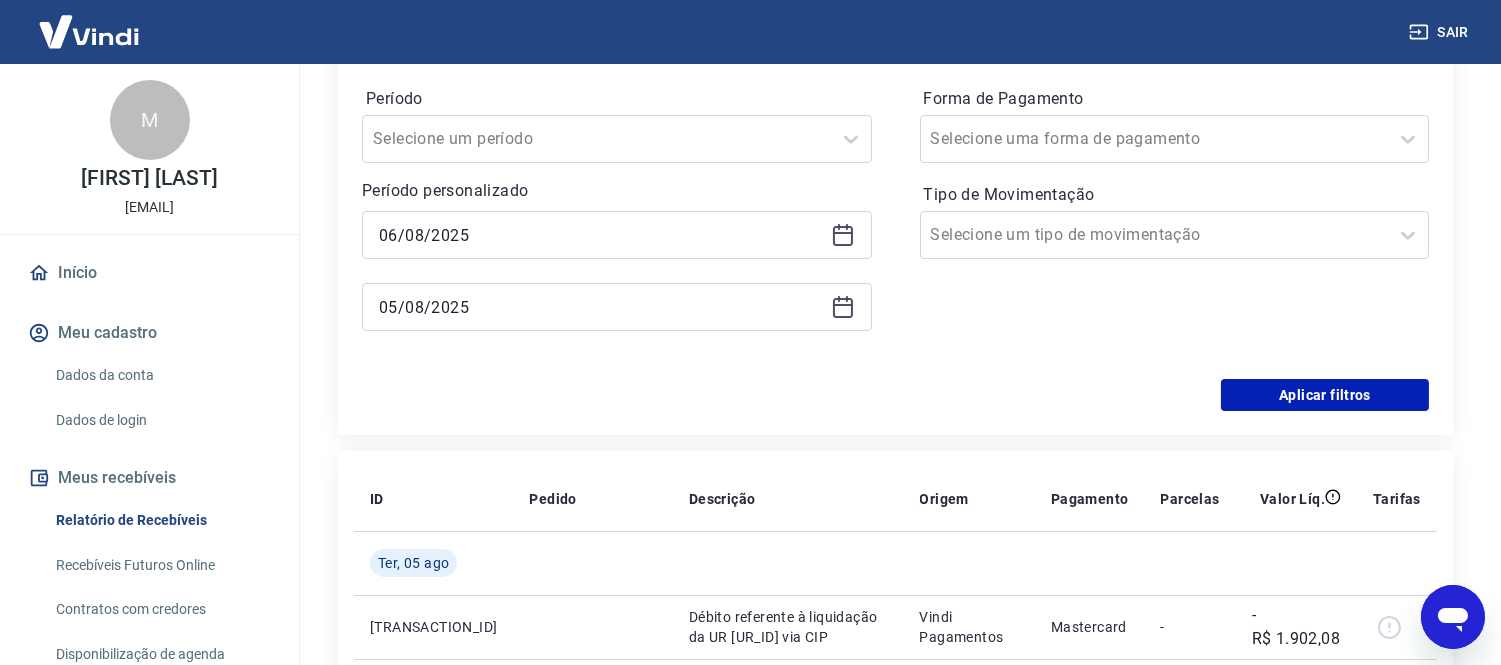 scroll, scrollTop: 333, scrollLeft: 0, axis: vertical 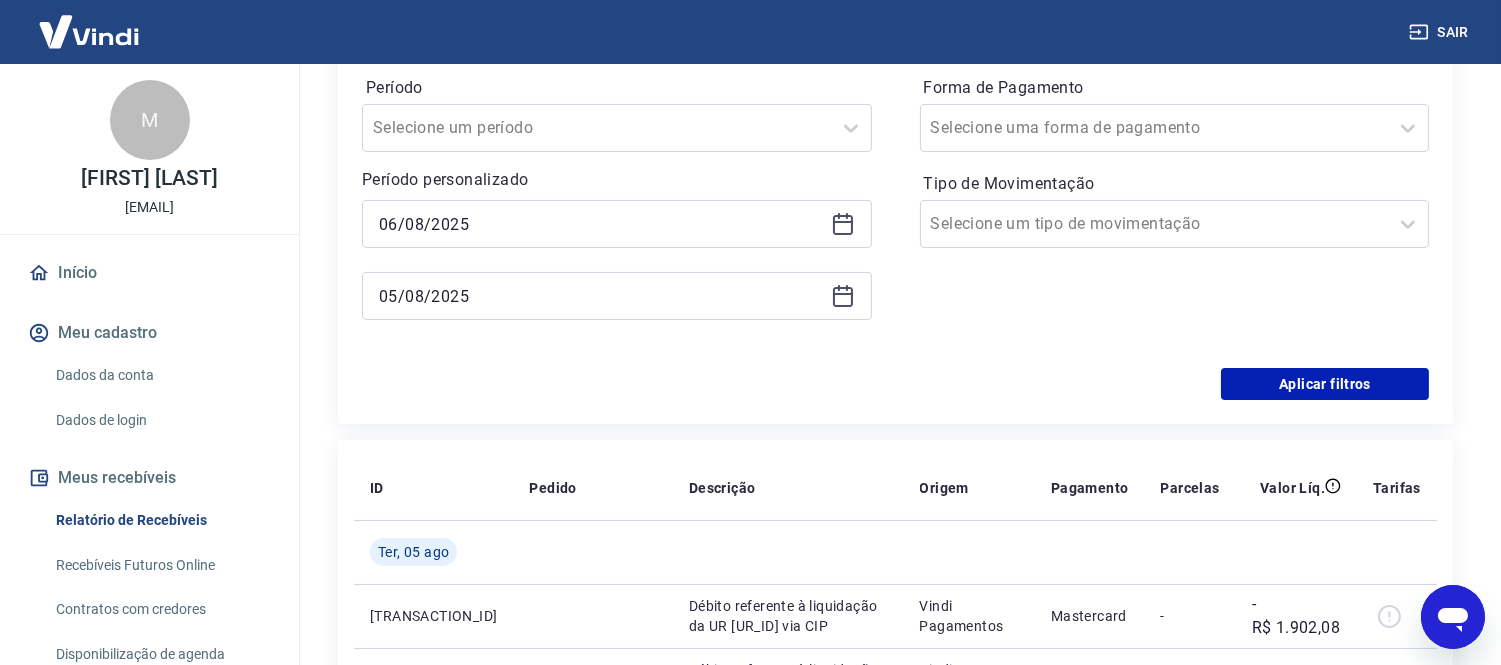 click on "05/08/2025" at bounding box center [617, 296] 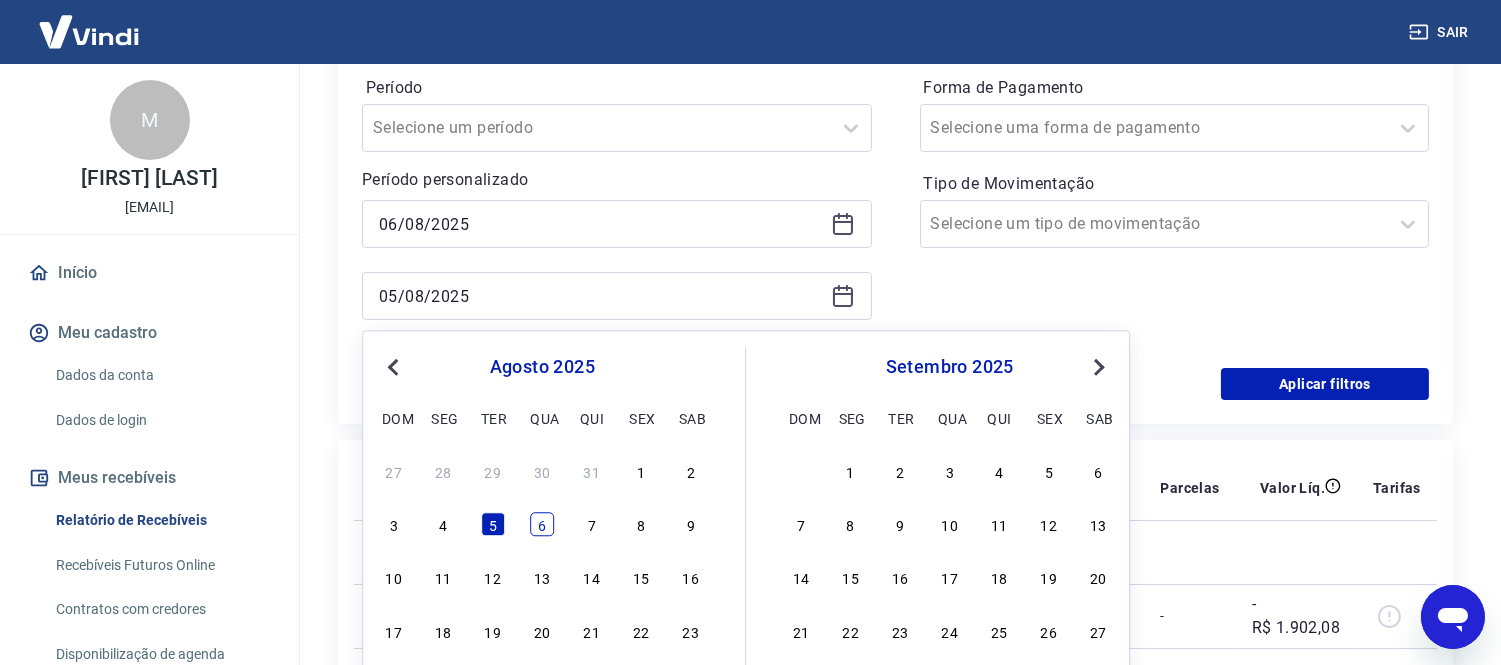 click on "6" at bounding box center (542, 525) 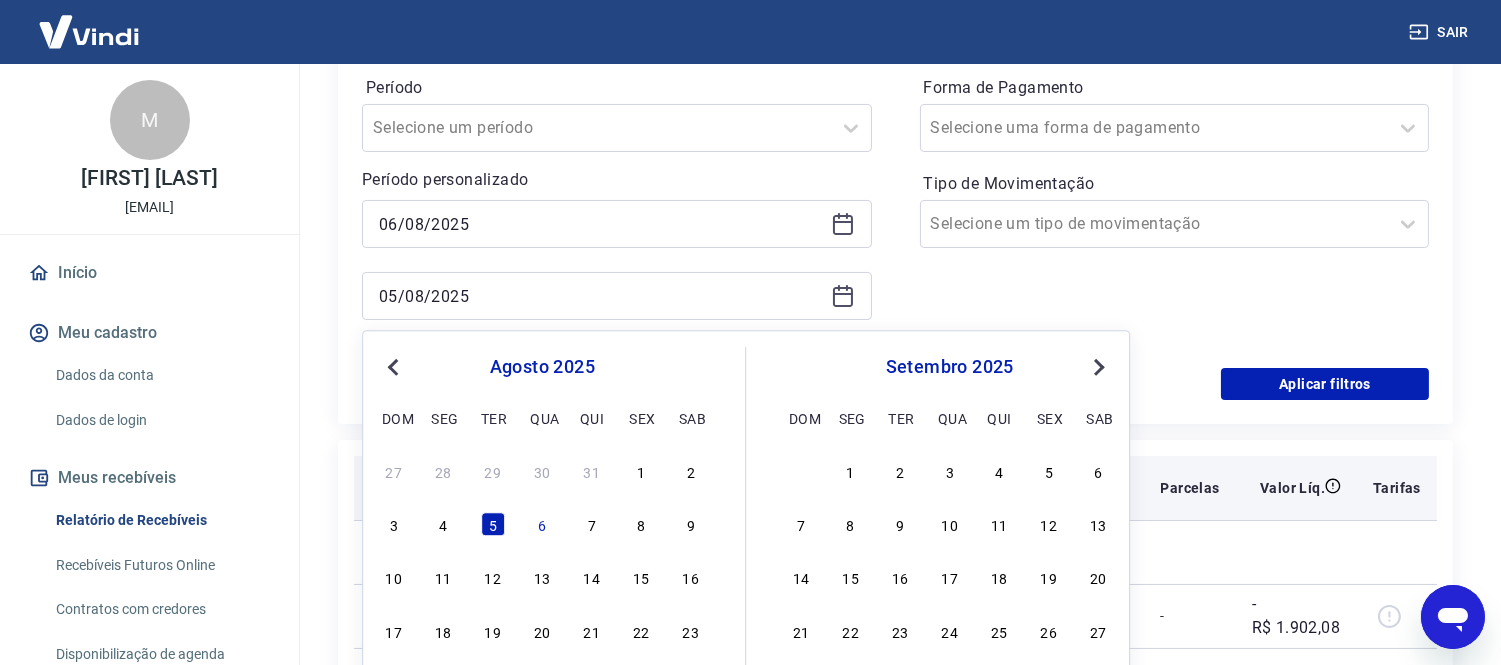type on "06/08/2025" 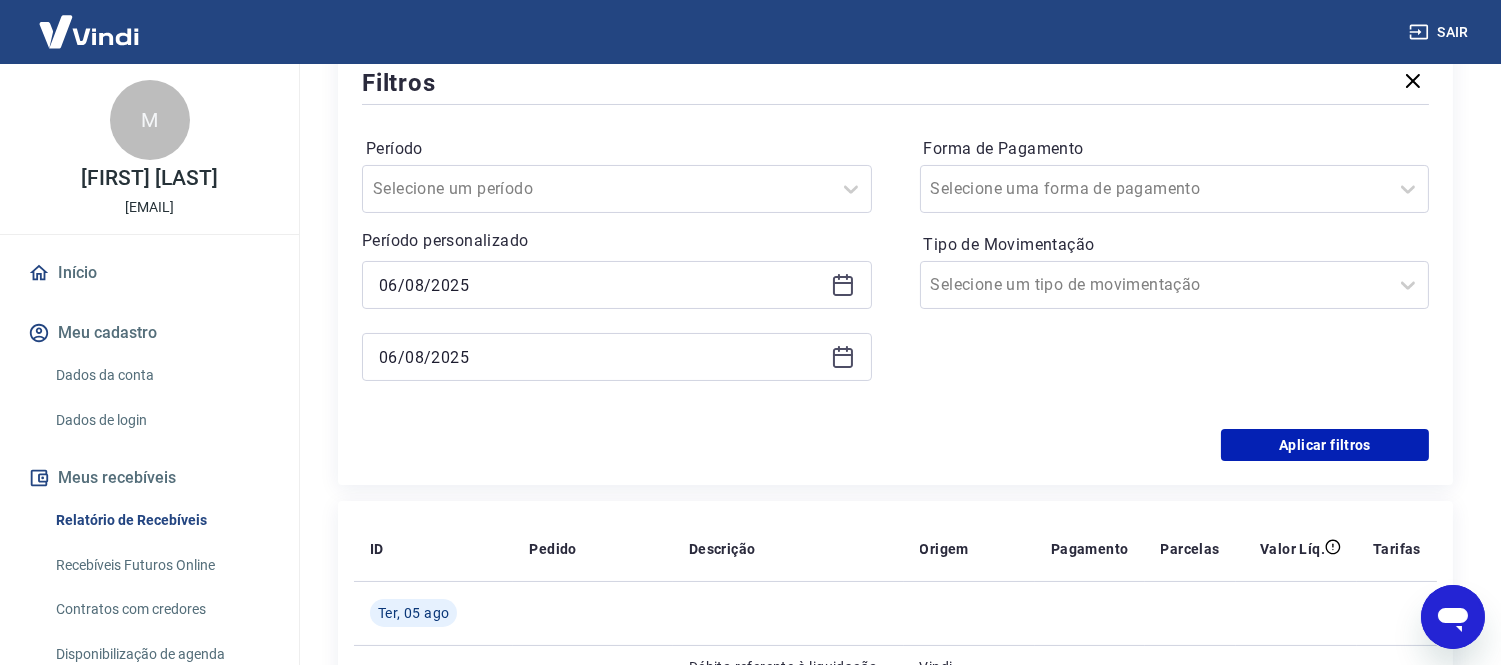 scroll, scrollTop: 222, scrollLeft: 0, axis: vertical 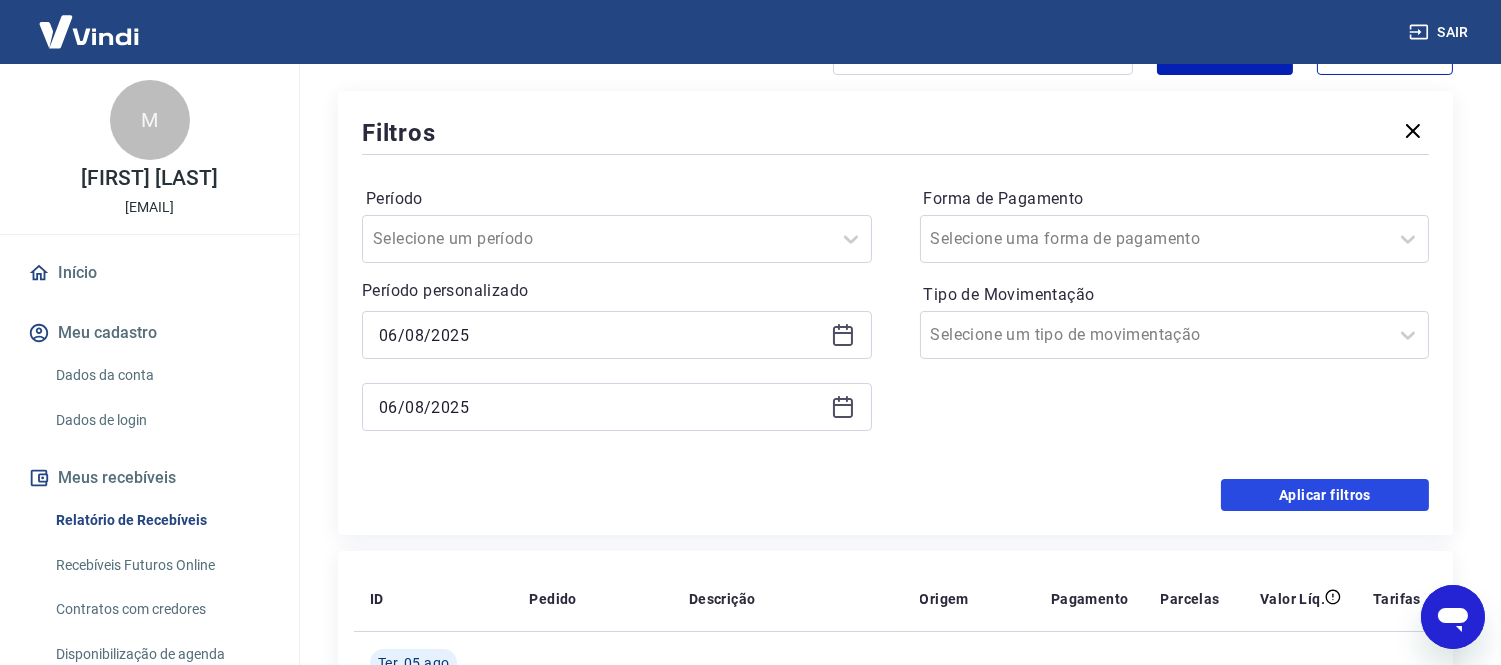 click on "Aplicar filtros" at bounding box center [1325, 495] 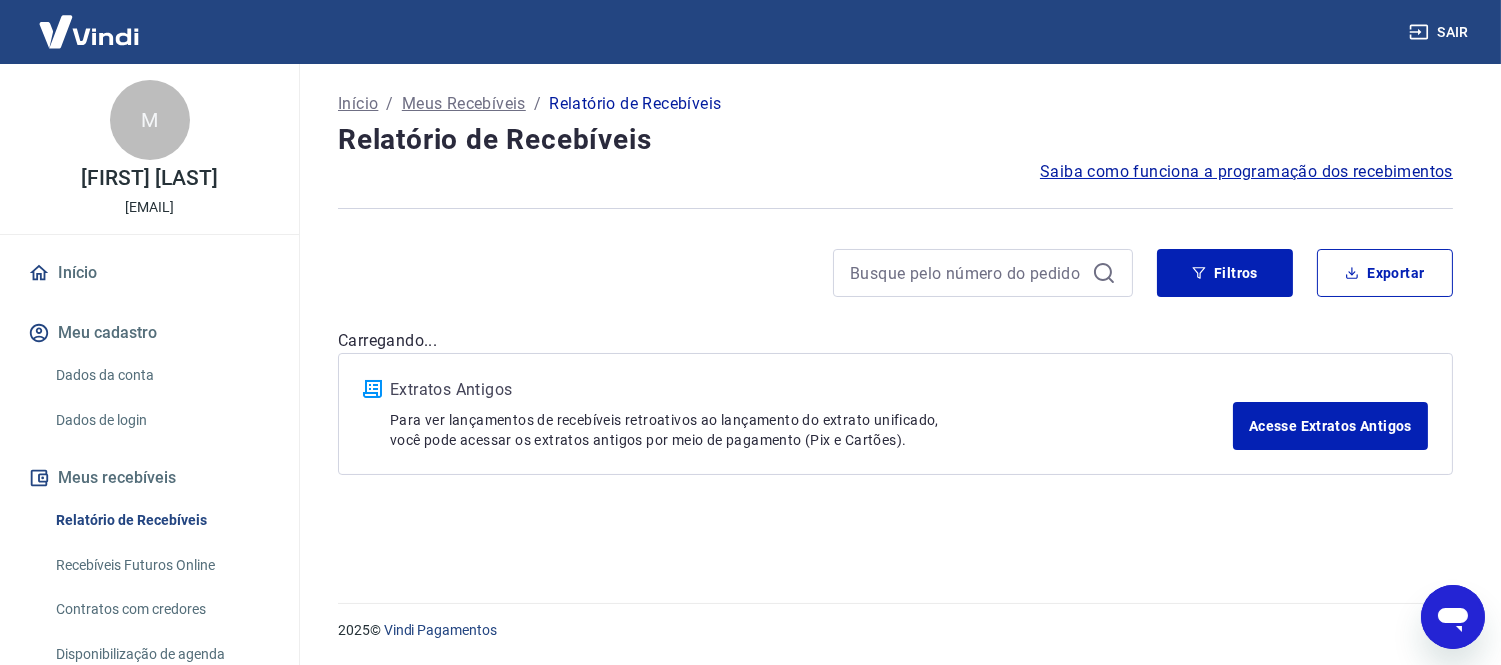 scroll, scrollTop: 0, scrollLeft: 0, axis: both 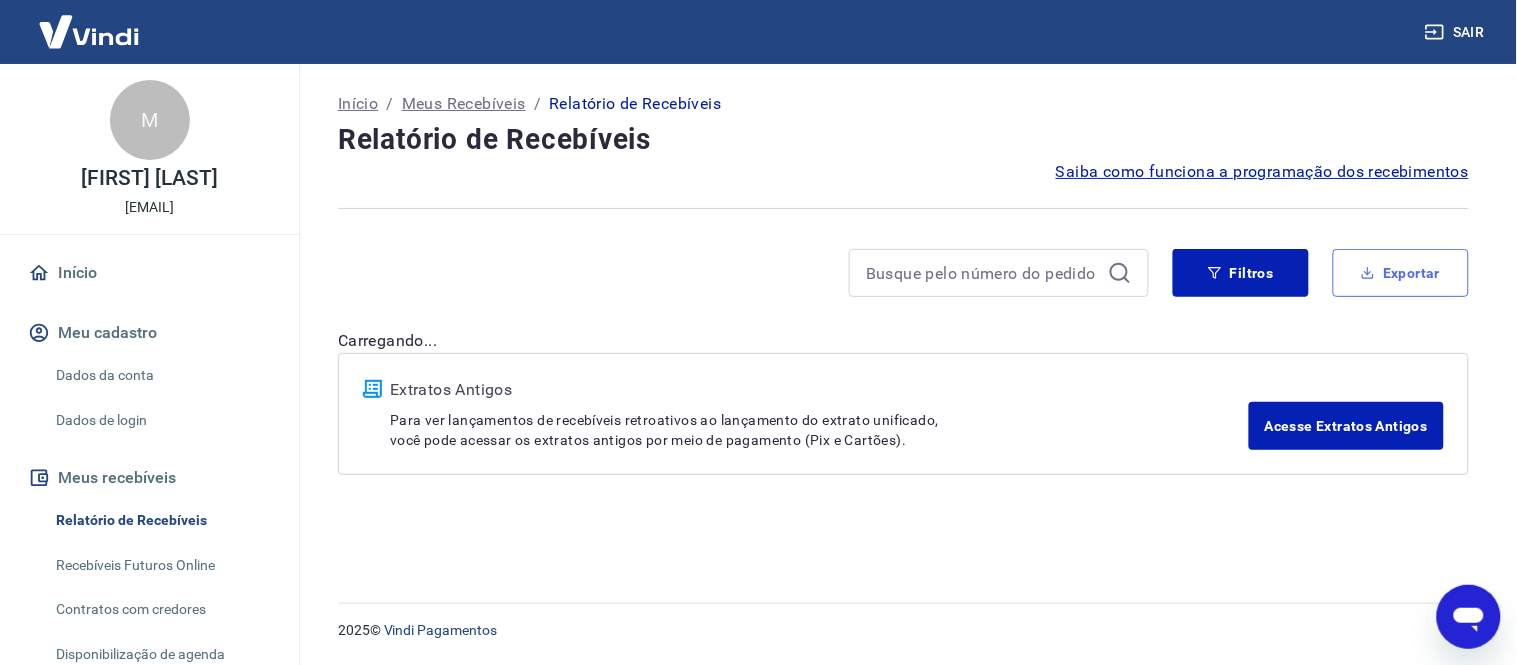 click on "Exportar" at bounding box center (1401, 273) 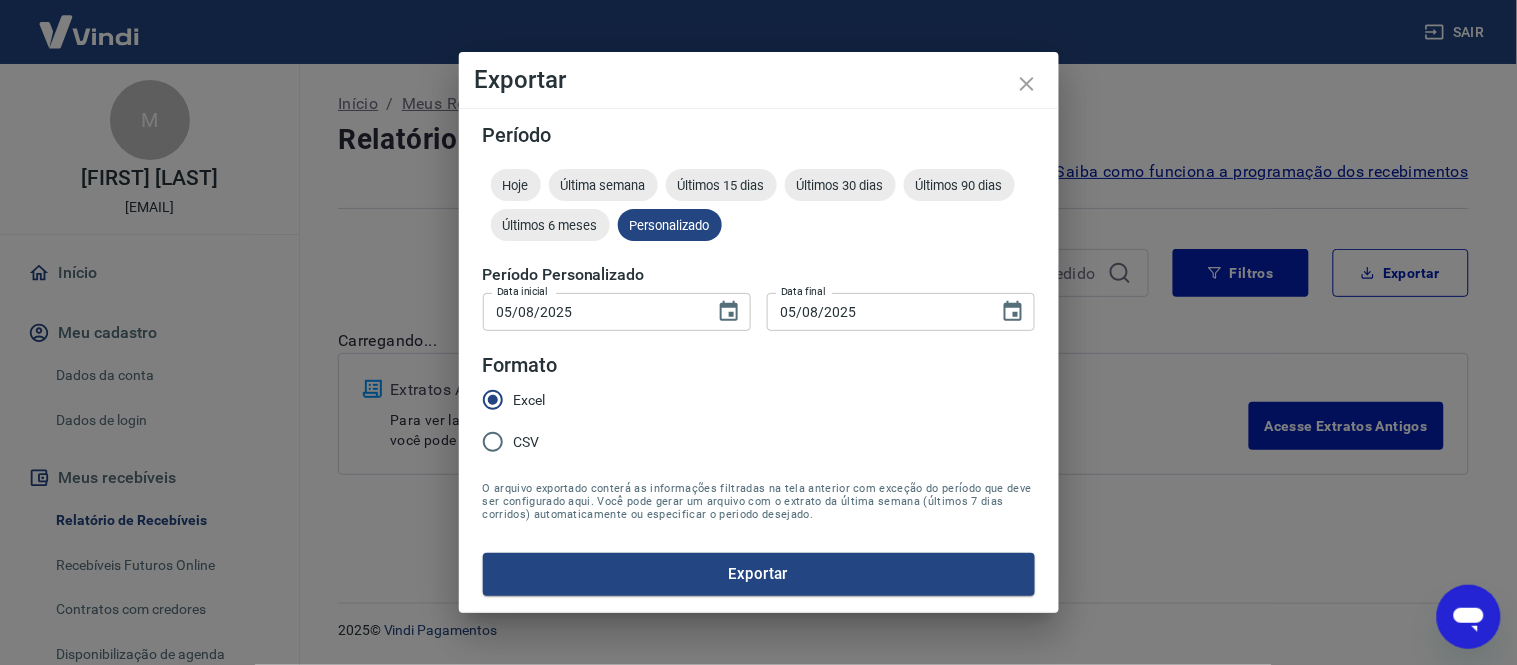 type on "06/08/2025" 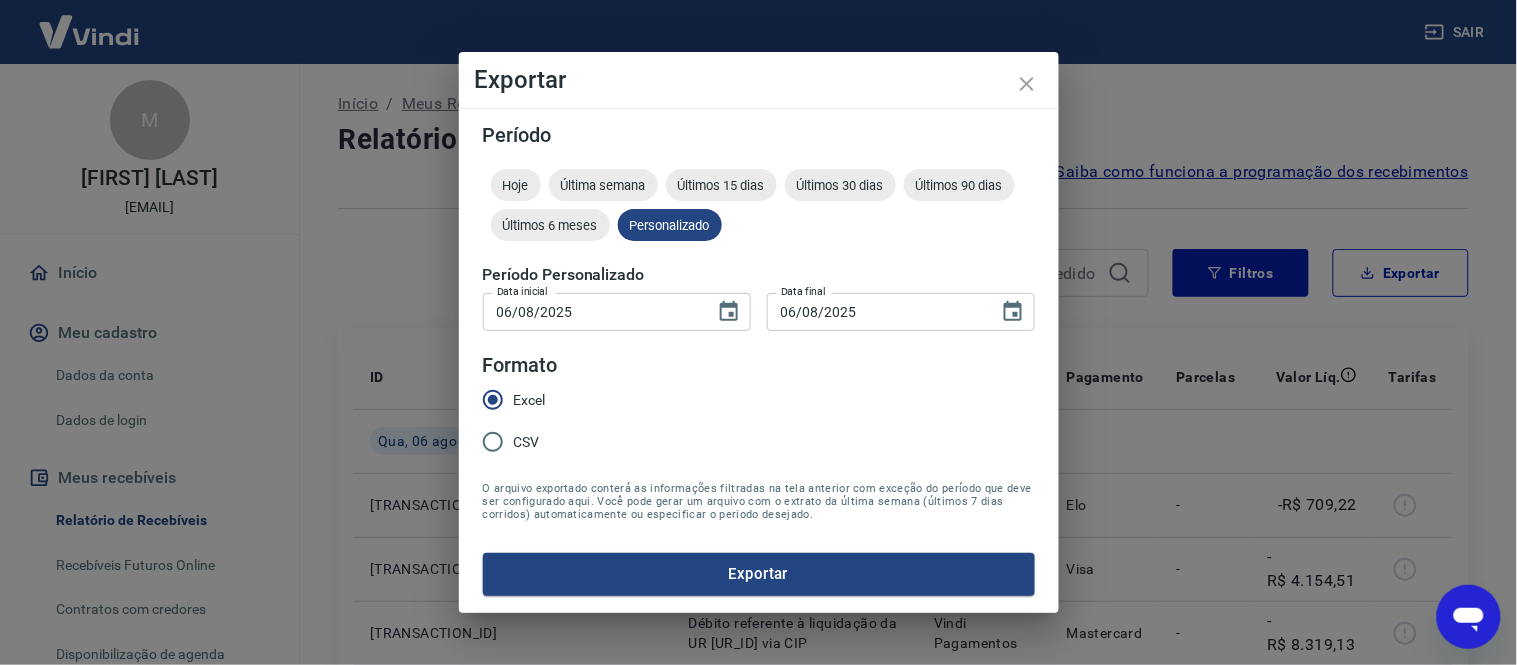 click on "Período   Hoje Última semana Últimos 15 dias Últimos 30 dias Últimos 90 dias Últimos 6 meses Personalizado Período Personalizado Data inicial 06/08/2025 Data inicial Data final 06/08/2025 Data final Formato Excel CSV O arquivo exportado conterá as informações filtradas na tela anterior com exceção do período que deve ser configurado aqui. Você pode gerar um arquivo com o extrato da última semana (últimos 7 dias corridos) automaticamente ou especificar o periodo desejado. Exportar" at bounding box center (759, 360) 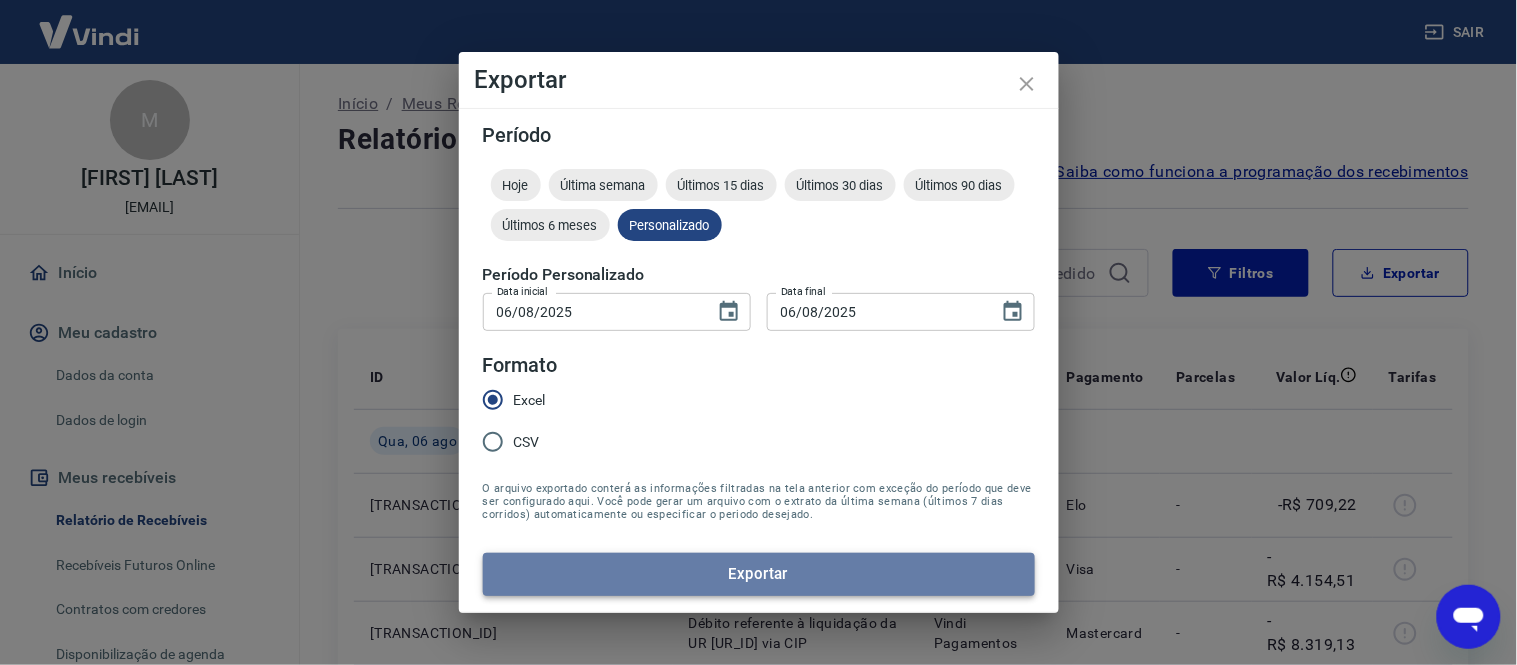 click on "Exportar" at bounding box center (759, 574) 